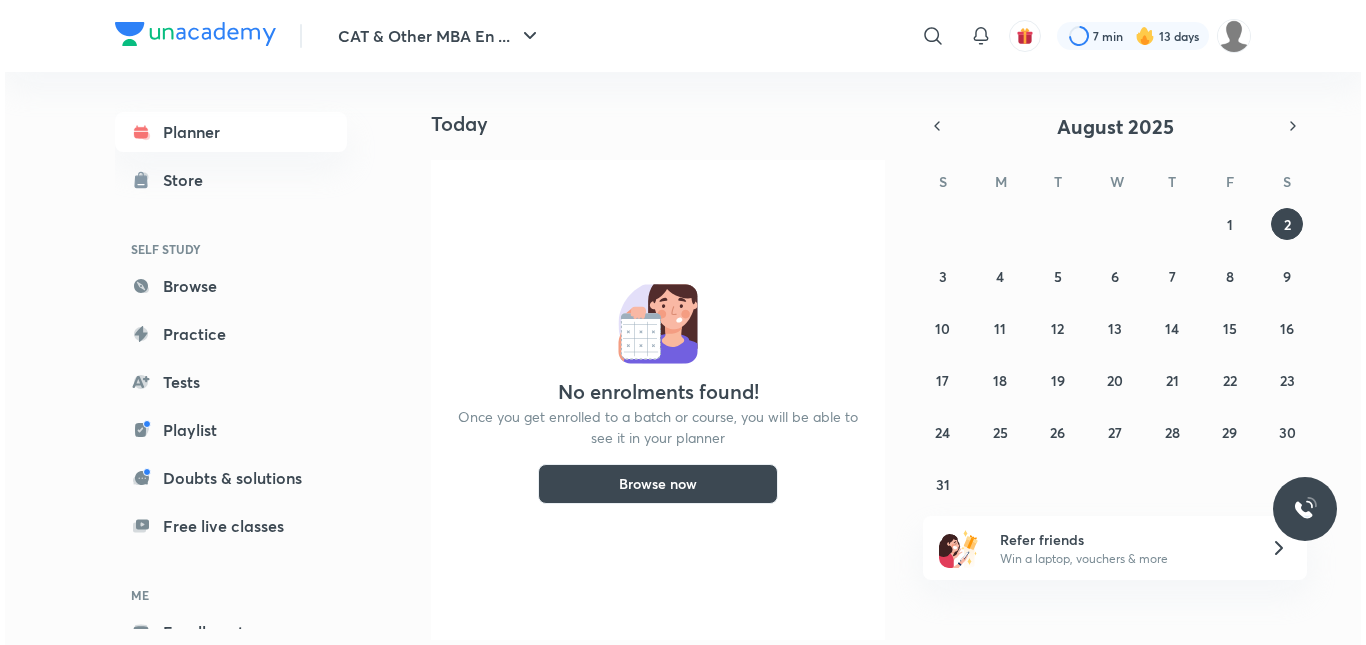 scroll, scrollTop: 0, scrollLeft: 0, axis: both 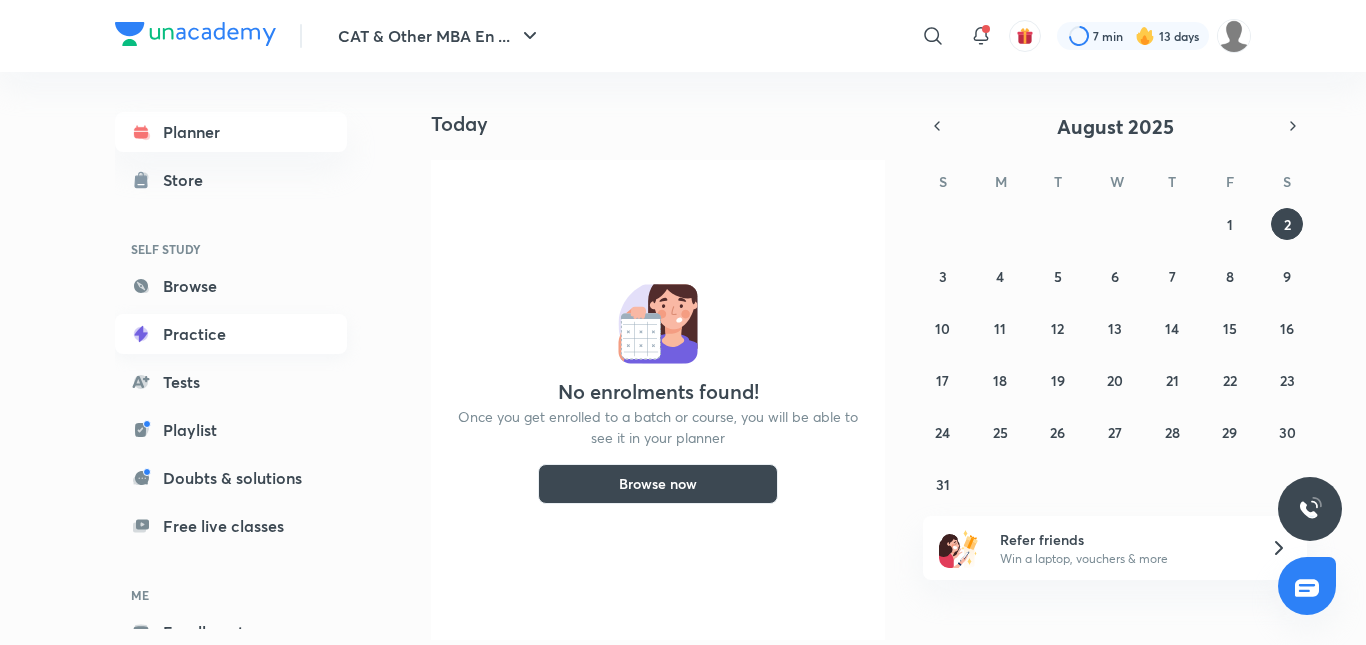 click on "Practice" at bounding box center (231, 334) 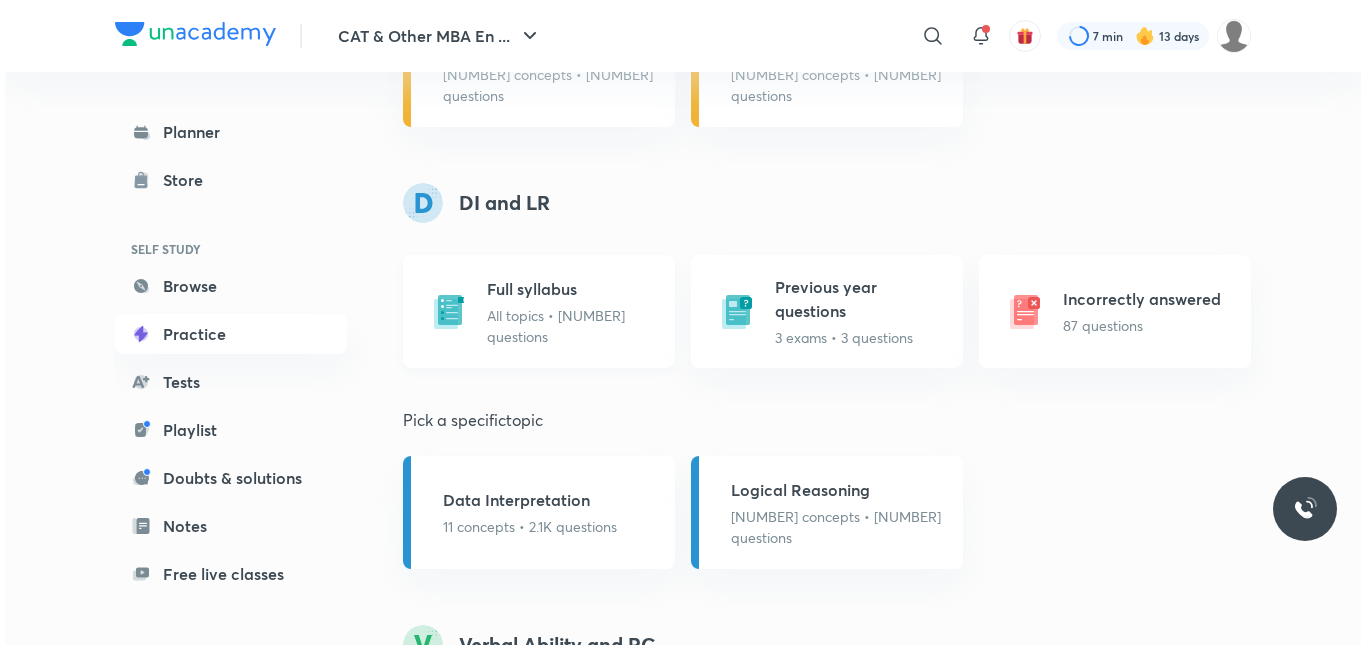 scroll, scrollTop: 1200, scrollLeft: 0, axis: vertical 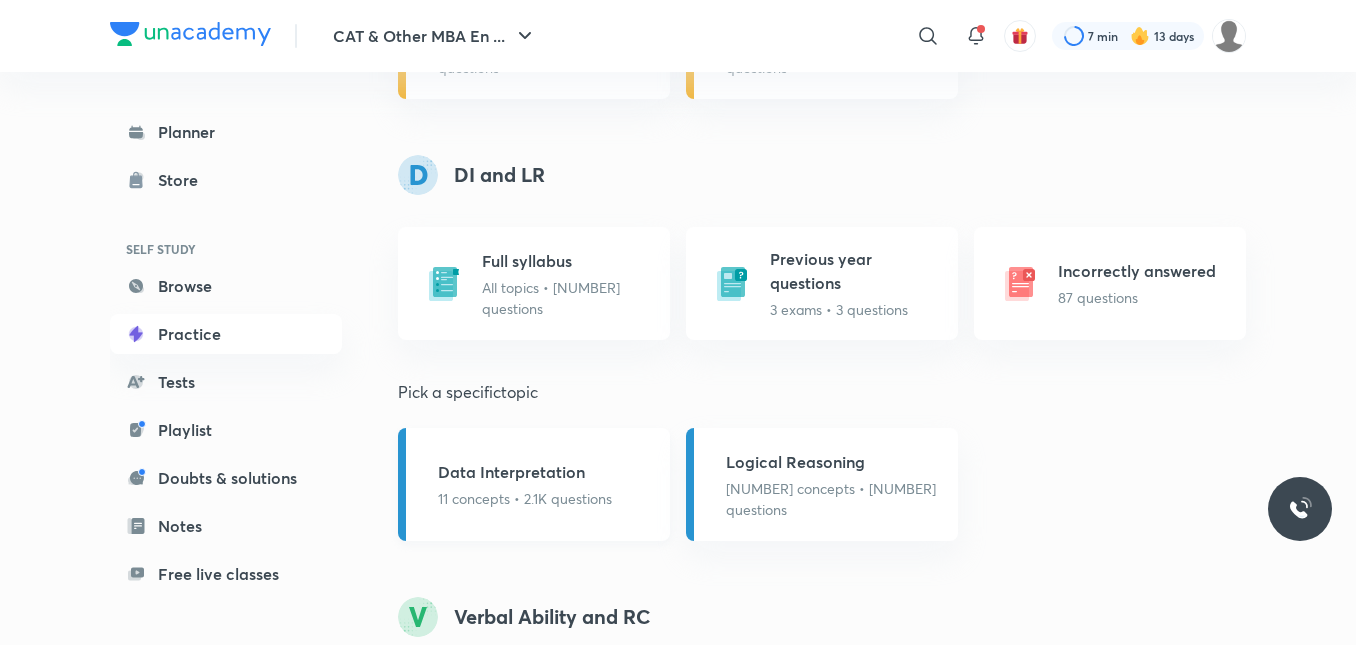 click on "Data Interpretation" at bounding box center (525, 472) 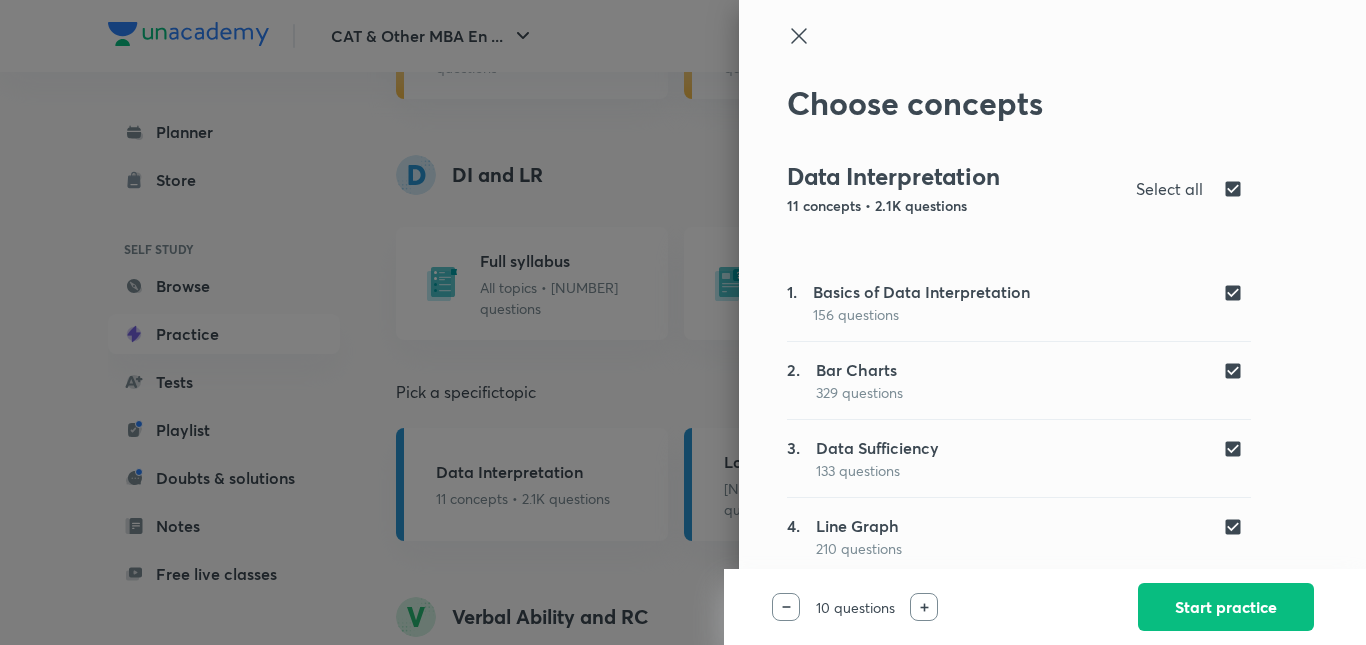 click at bounding box center (683, 322) 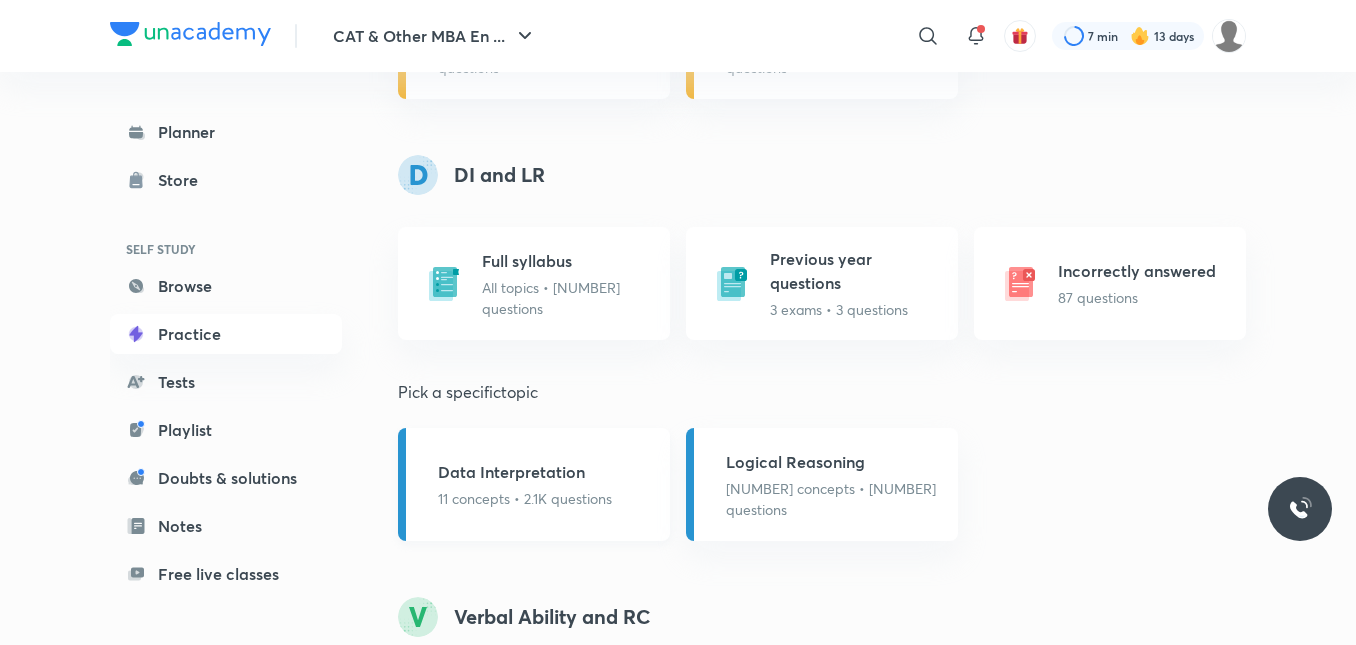 click on "11 concepts • 2.1K questions" at bounding box center [525, 498] 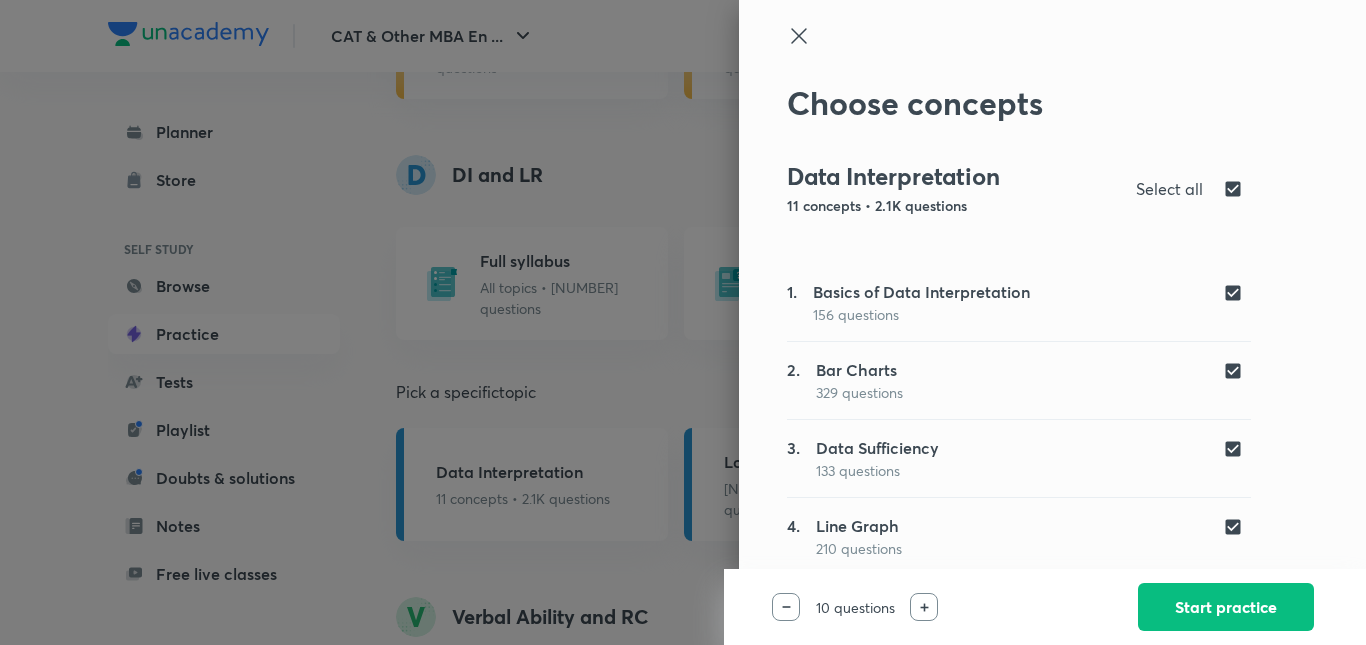 click at bounding box center (1237, 189) 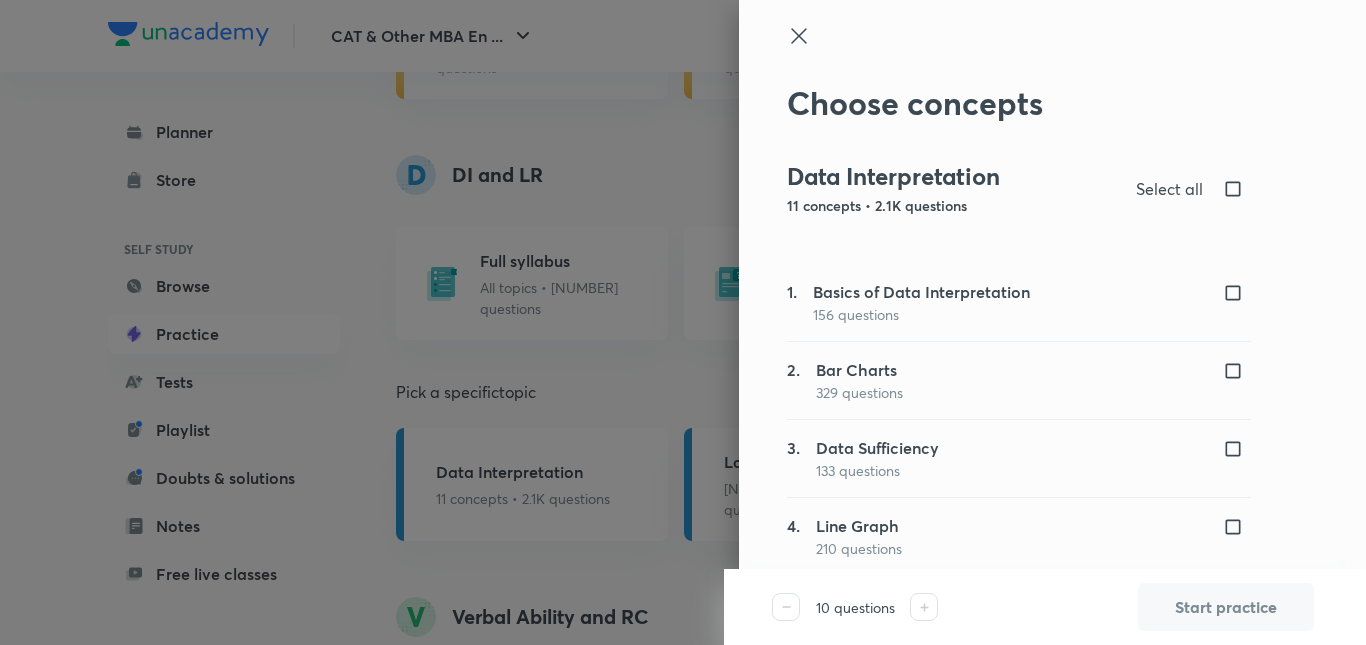 click at bounding box center (1237, 293) 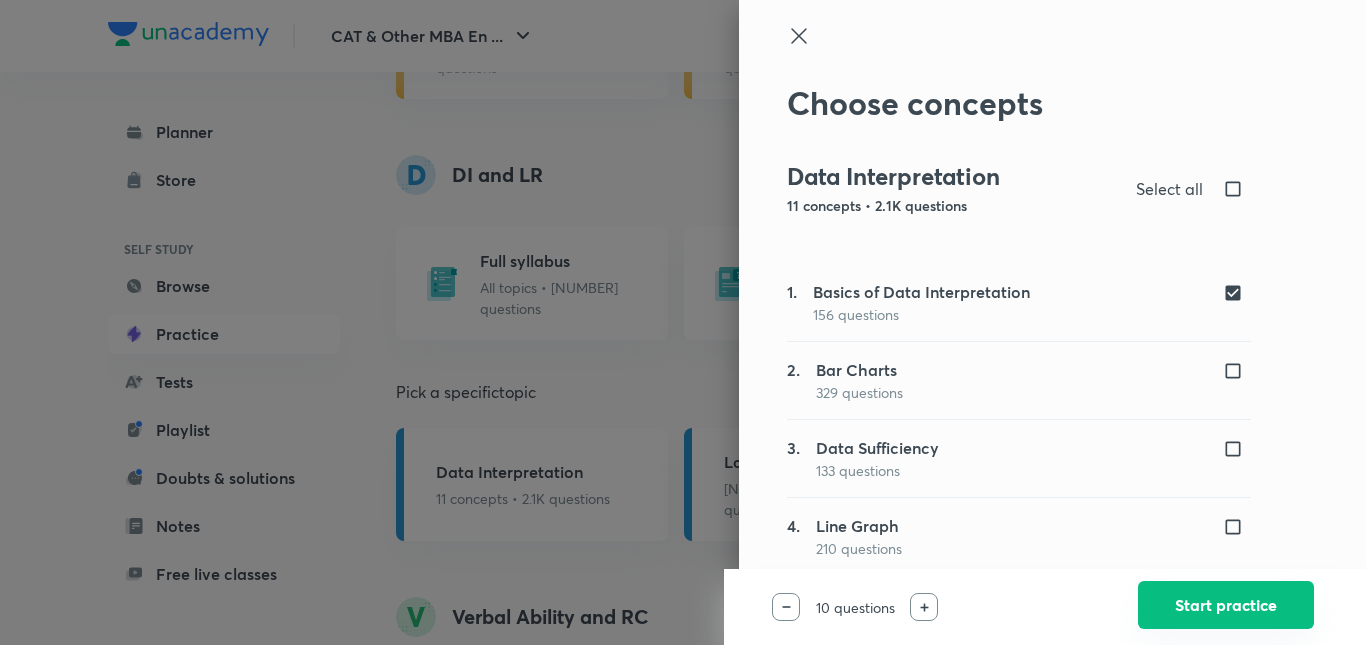 click on "Start practice" at bounding box center [1226, 605] 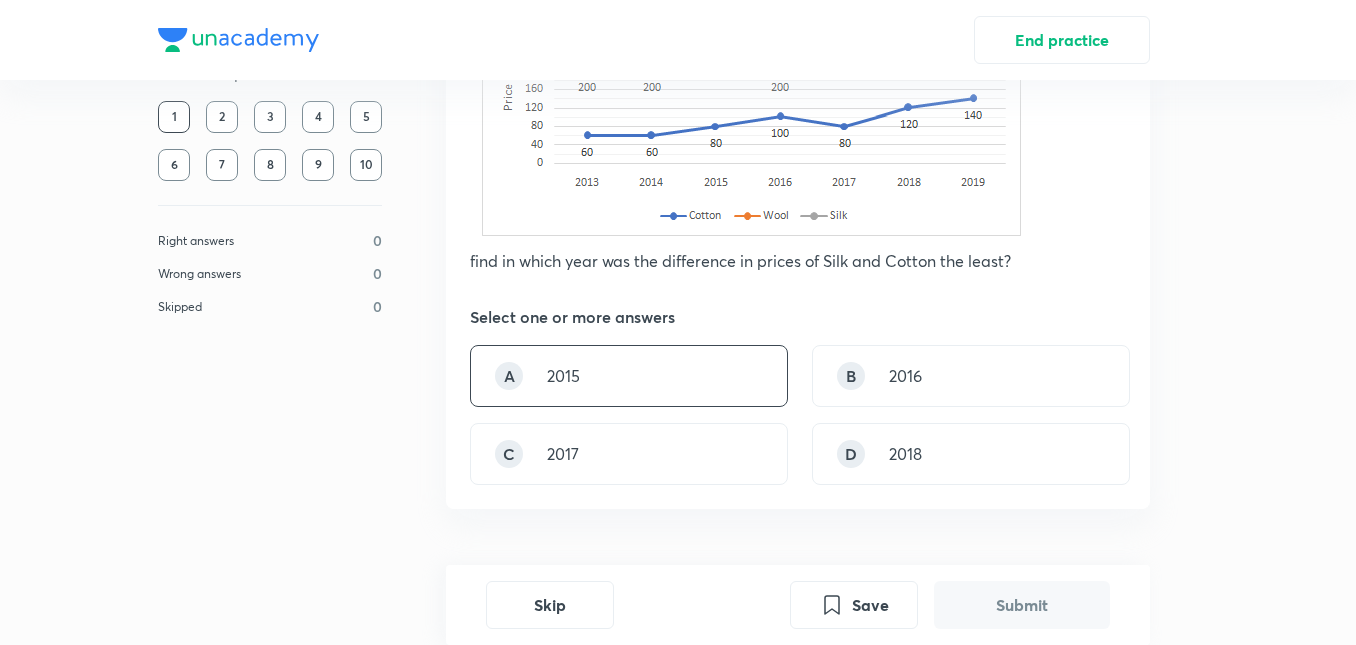 scroll, scrollTop: 300, scrollLeft: 0, axis: vertical 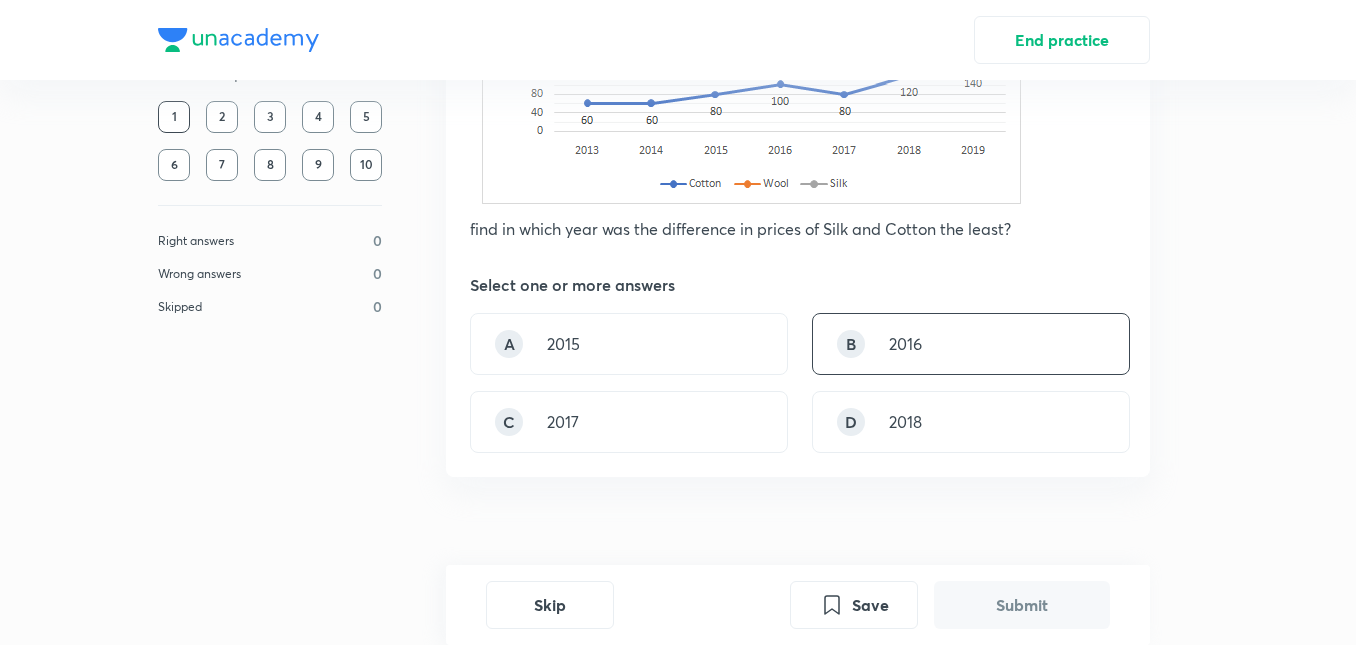 click on "2016" at bounding box center [905, 344] 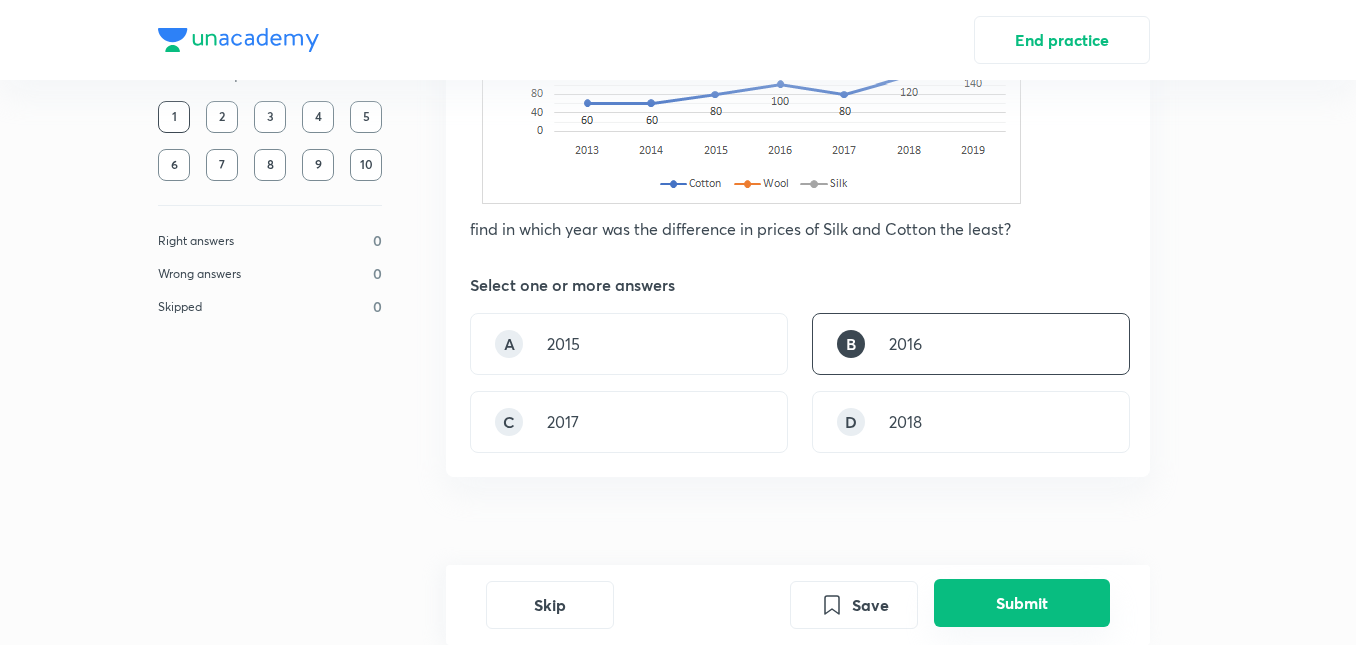 click on "Submit" at bounding box center [1022, 603] 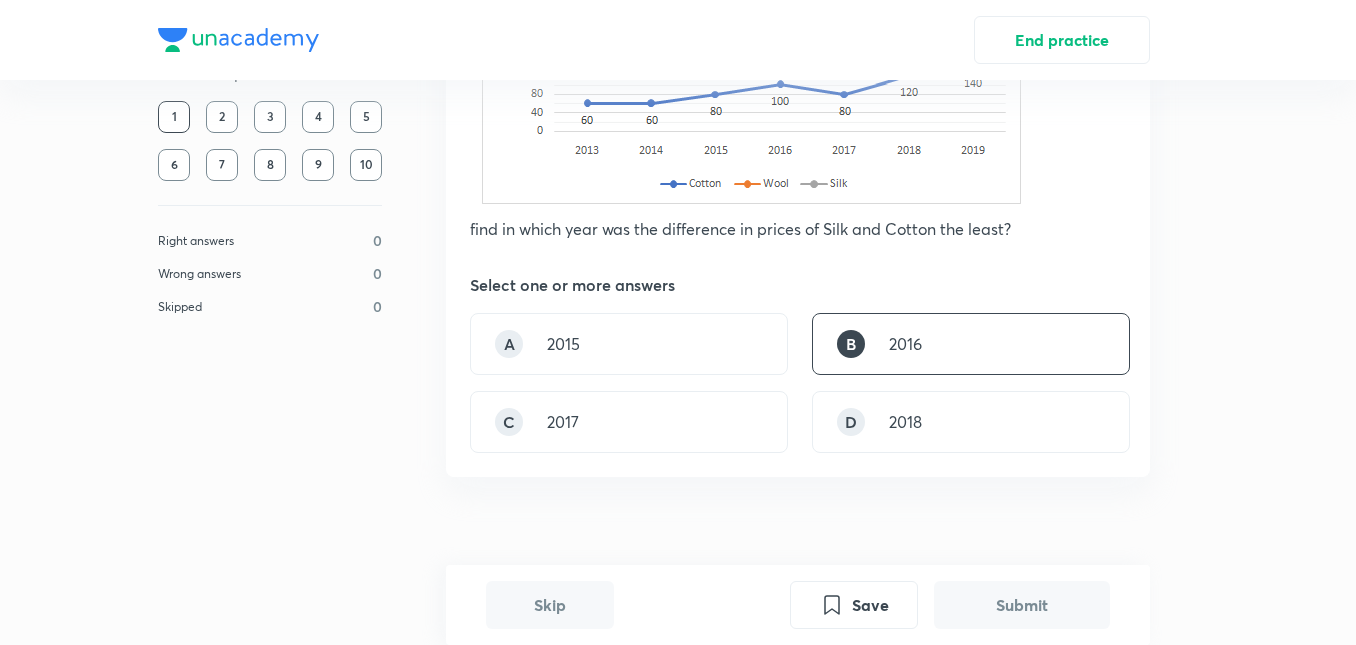 scroll, scrollTop: 817, scrollLeft: 0, axis: vertical 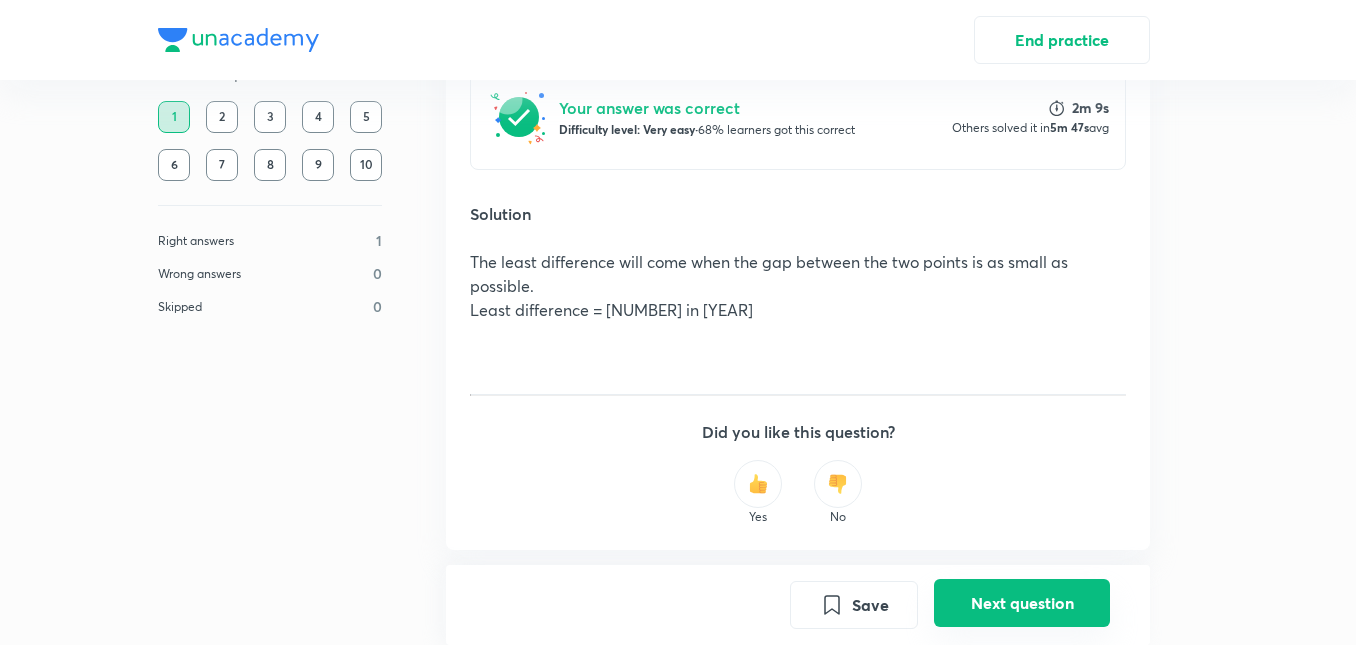 click on "Next question" at bounding box center [1022, 603] 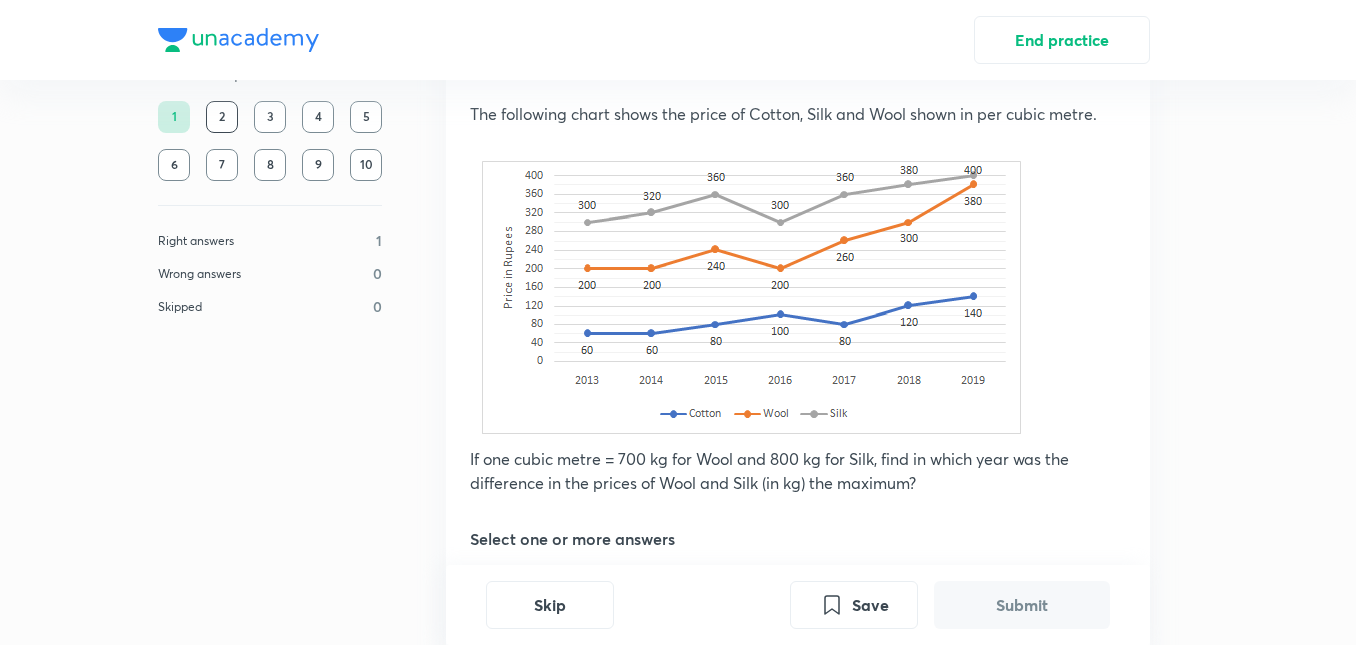 scroll, scrollTop: 220, scrollLeft: 0, axis: vertical 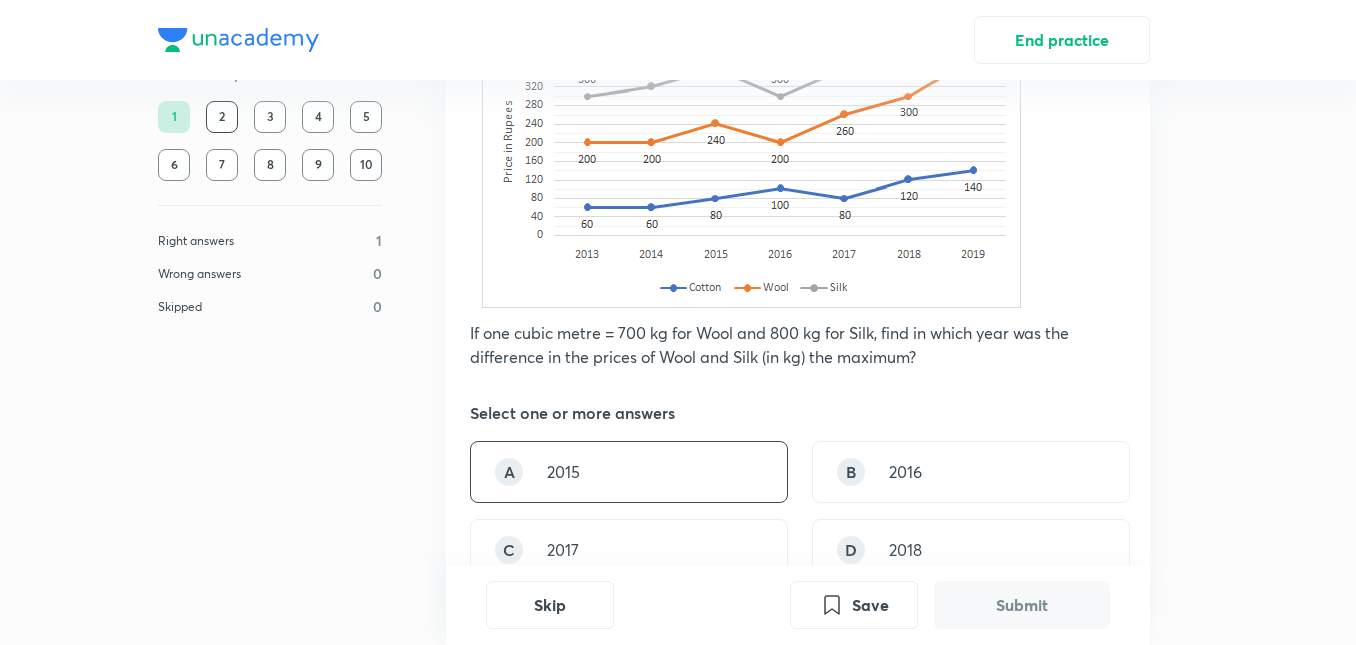 drag, startPoint x: 676, startPoint y: 471, endPoint x: 707, endPoint y: 477, distance: 31.575306 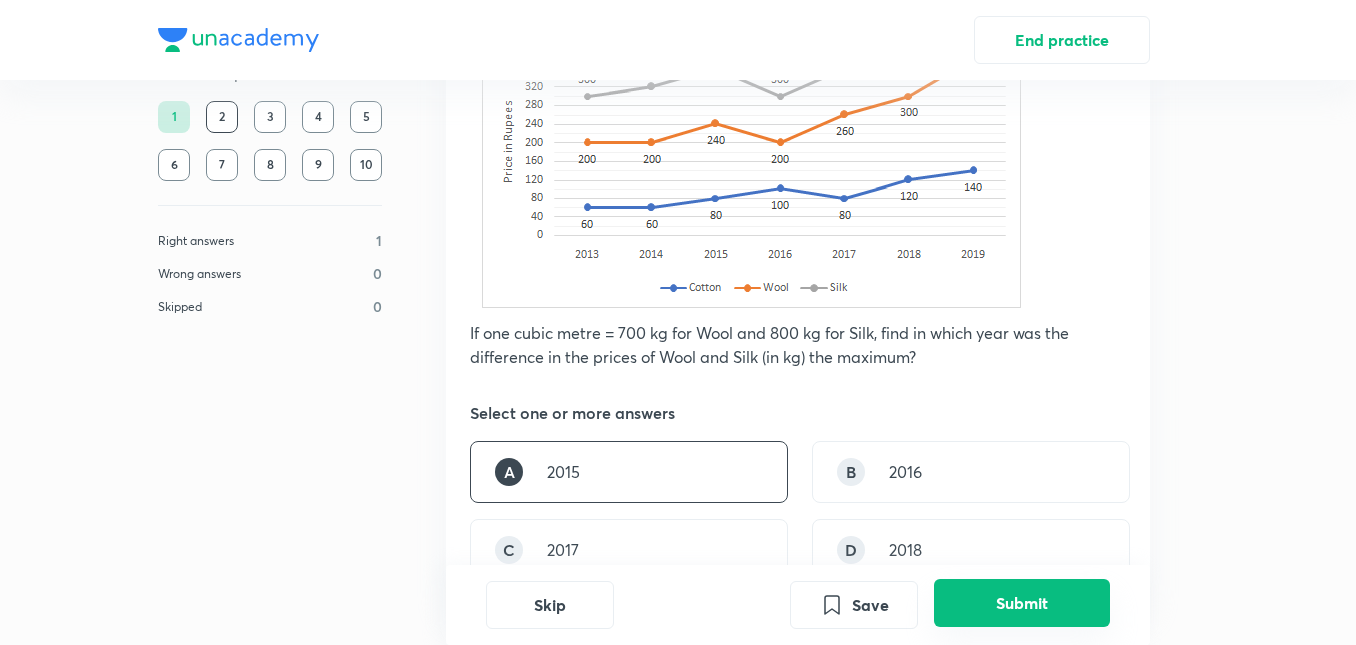 click on "Submit" at bounding box center (1022, 603) 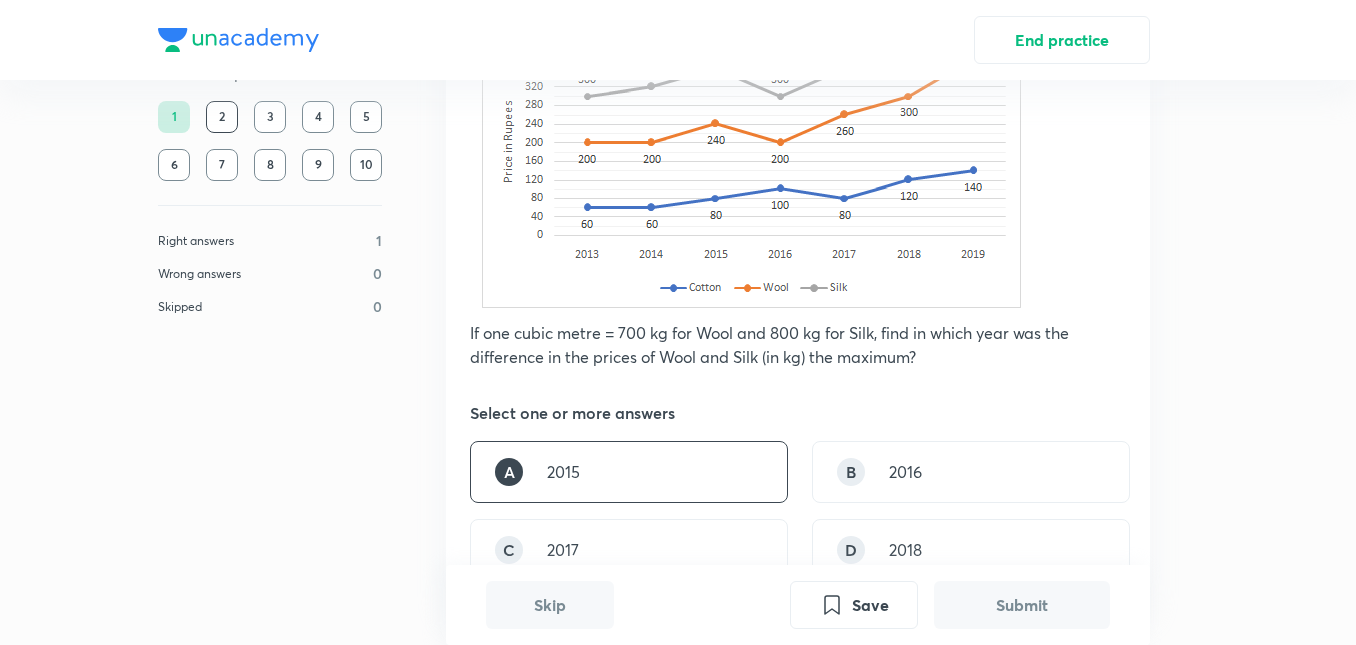scroll, scrollTop: 865, scrollLeft: 0, axis: vertical 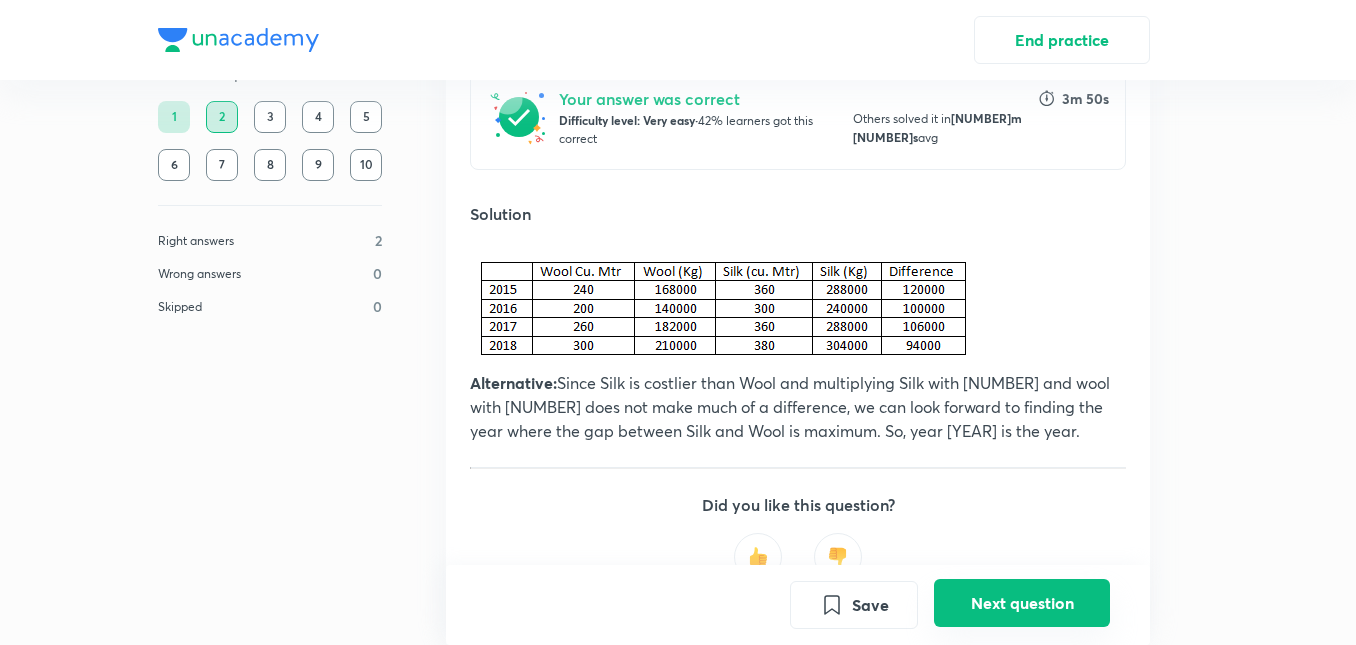 click on "Next question" at bounding box center [1022, 603] 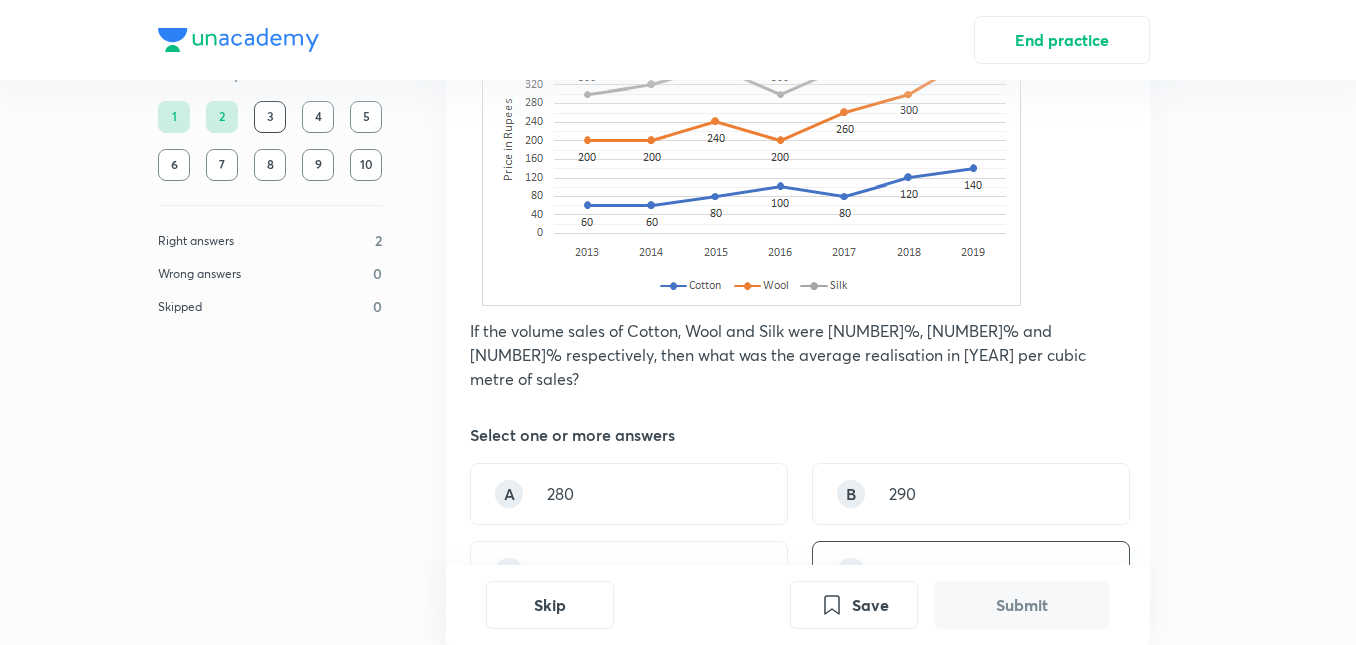 scroll, scrollTop: 420, scrollLeft: 0, axis: vertical 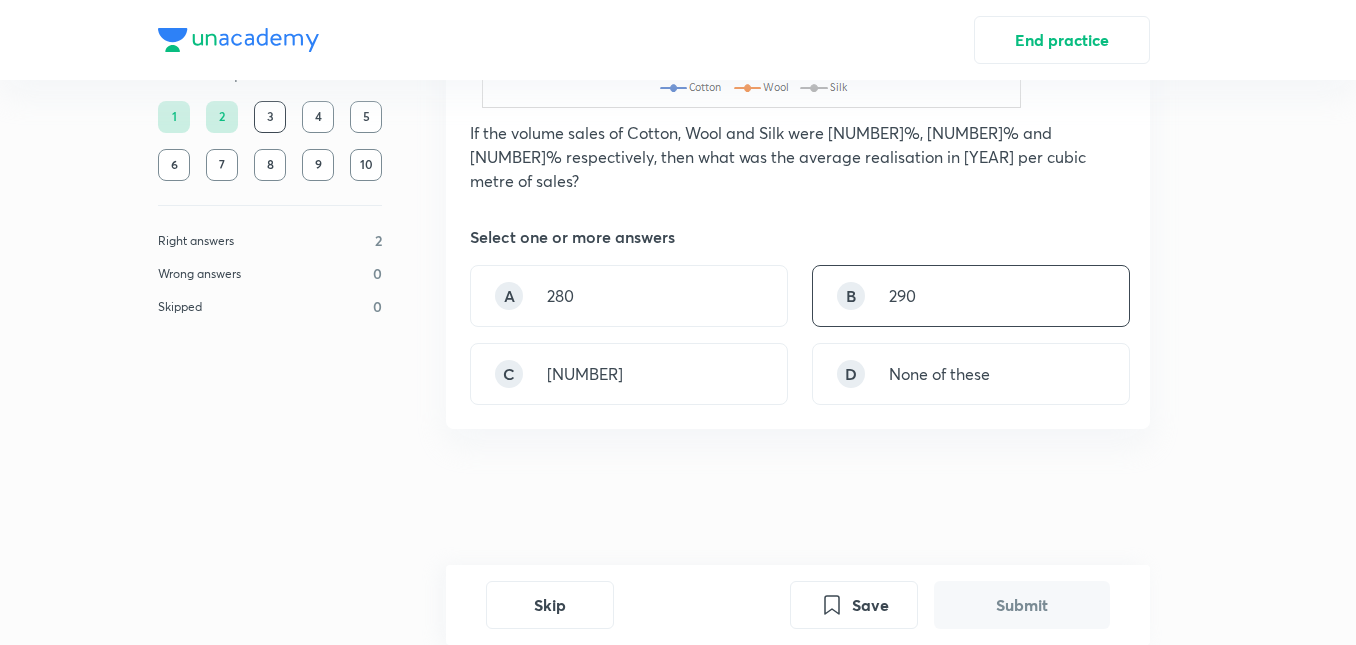 click on "290" at bounding box center (902, 296) 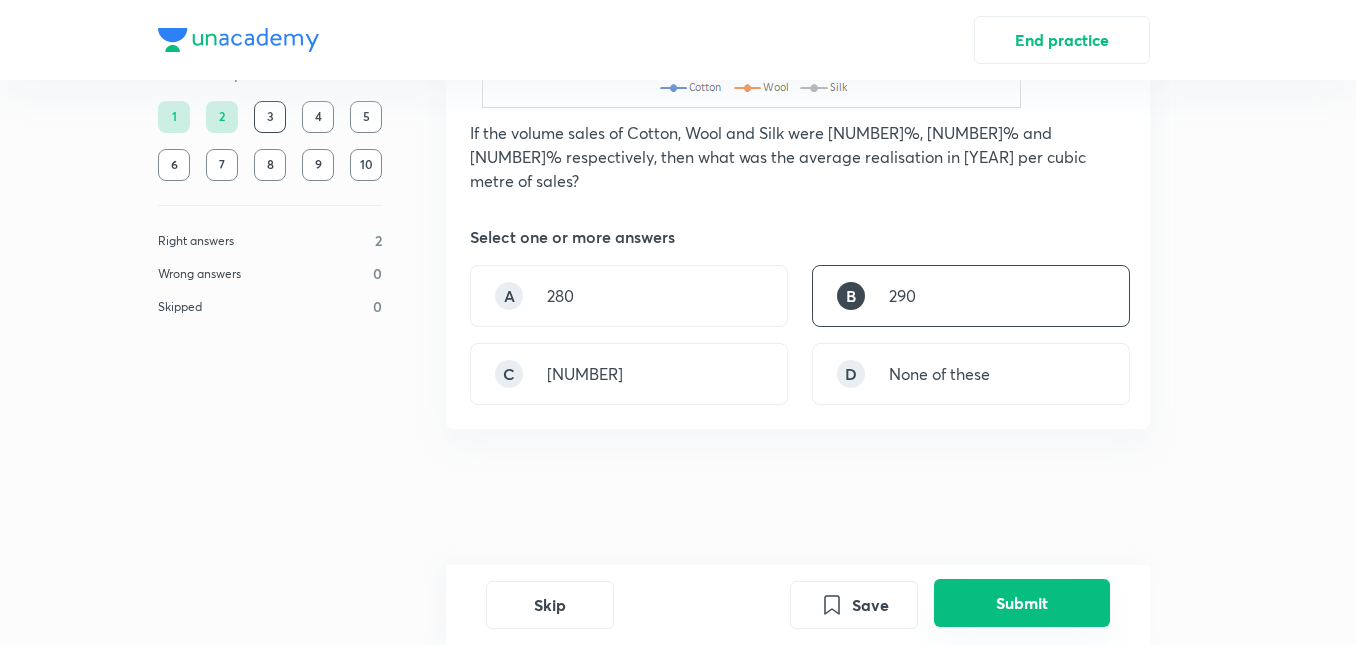 click on "Submit" at bounding box center [1022, 603] 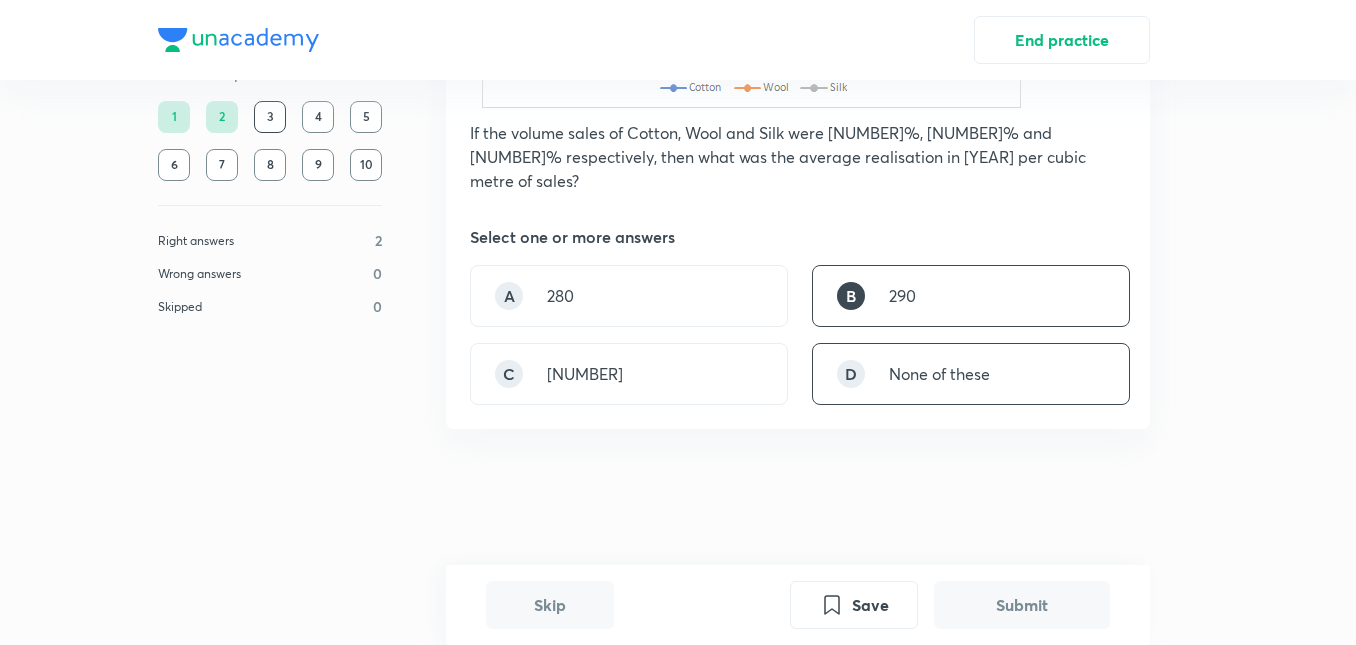 scroll, scrollTop: 865, scrollLeft: 0, axis: vertical 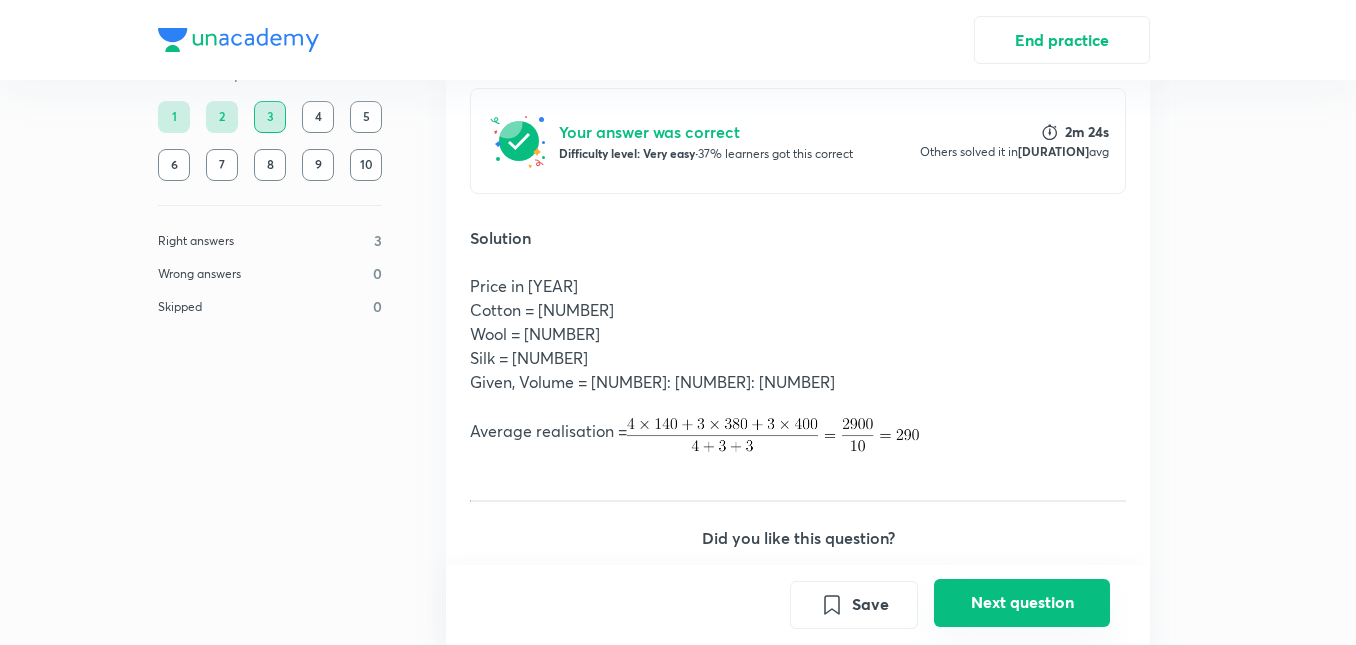 click on "Next question" at bounding box center (1022, 603) 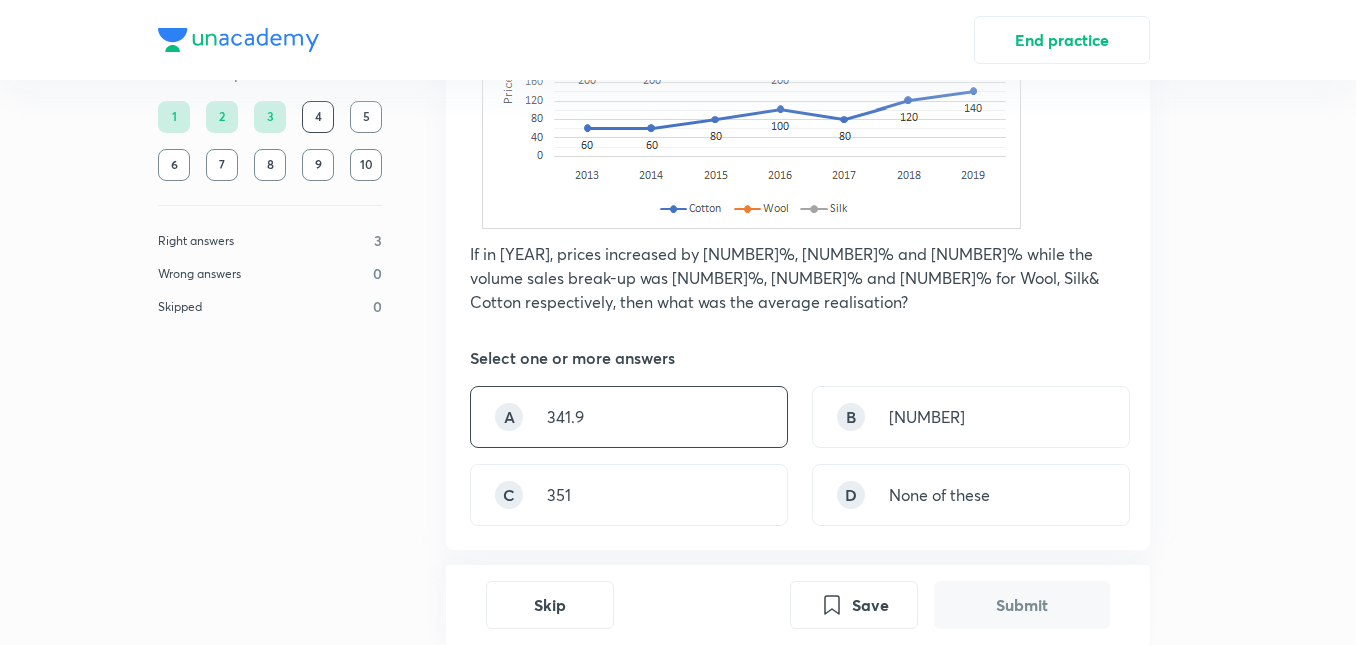 scroll, scrollTop: 300, scrollLeft: 0, axis: vertical 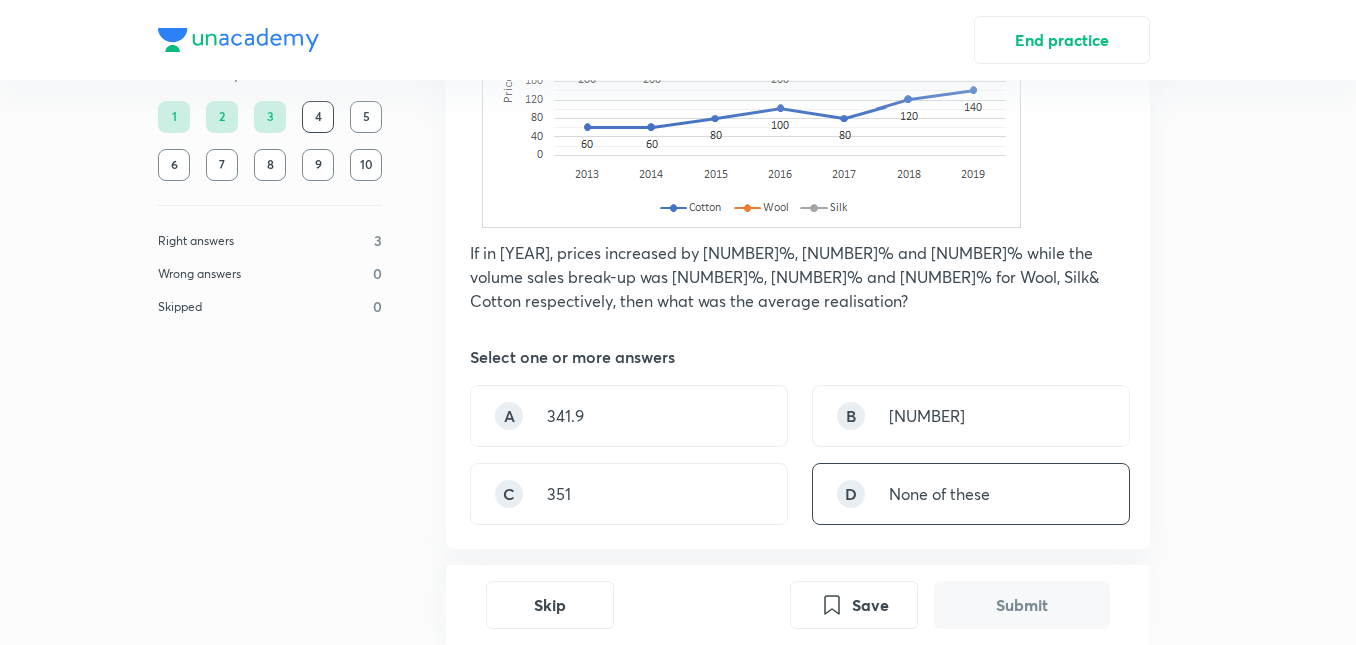 drag, startPoint x: 1027, startPoint y: 436, endPoint x: 1031, endPoint y: 464, distance: 28.284271 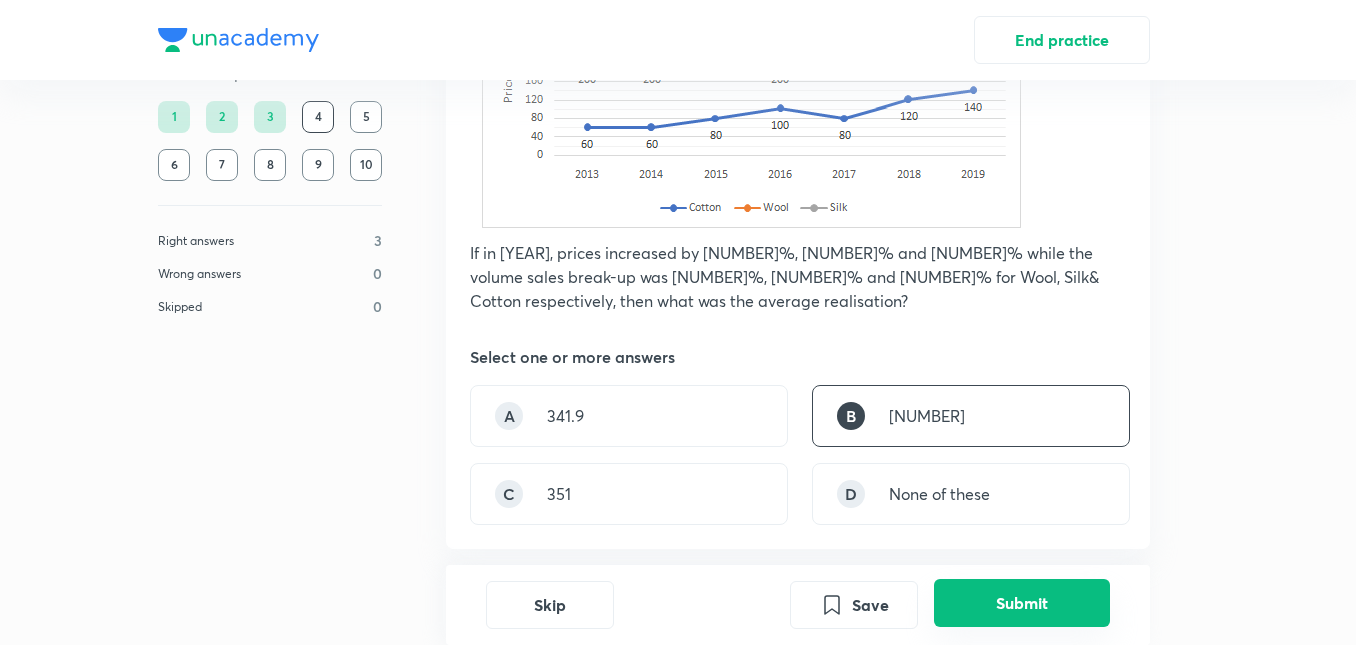 click on "Submit" at bounding box center (1022, 603) 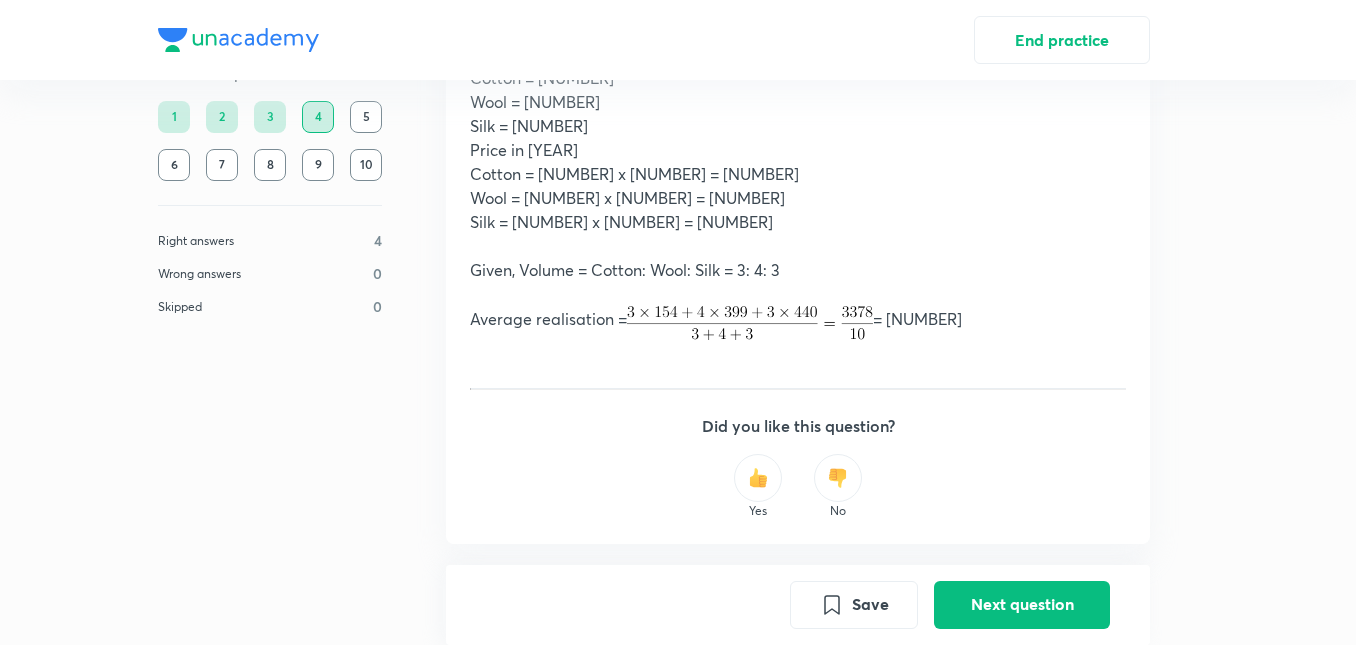 scroll, scrollTop: 1156, scrollLeft: 0, axis: vertical 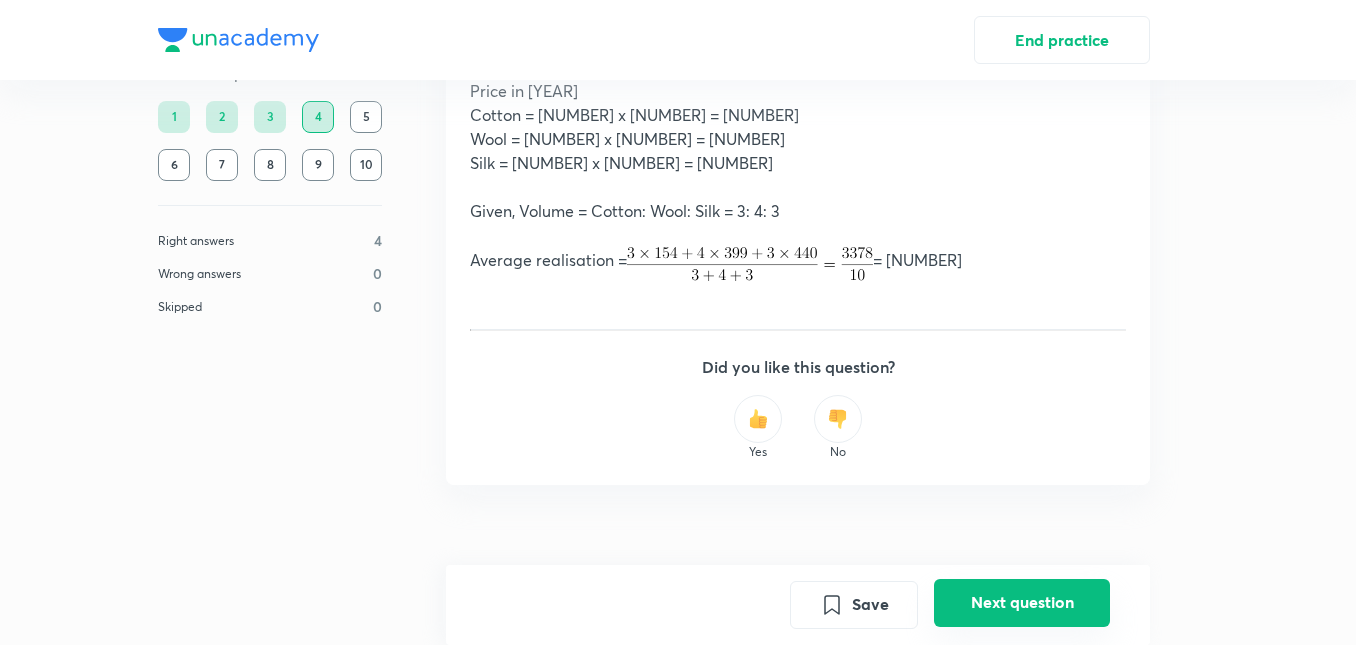 click on "Next question" at bounding box center (1022, 603) 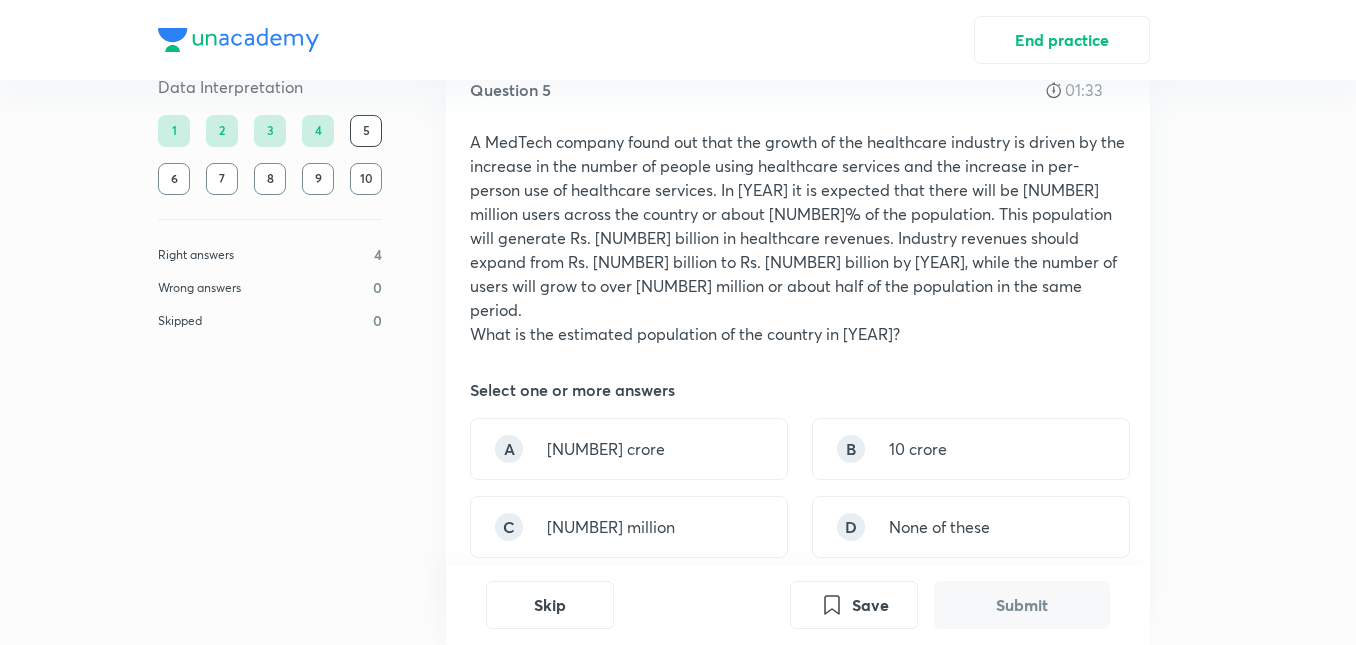 scroll, scrollTop: 100, scrollLeft: 0, axis: vertical 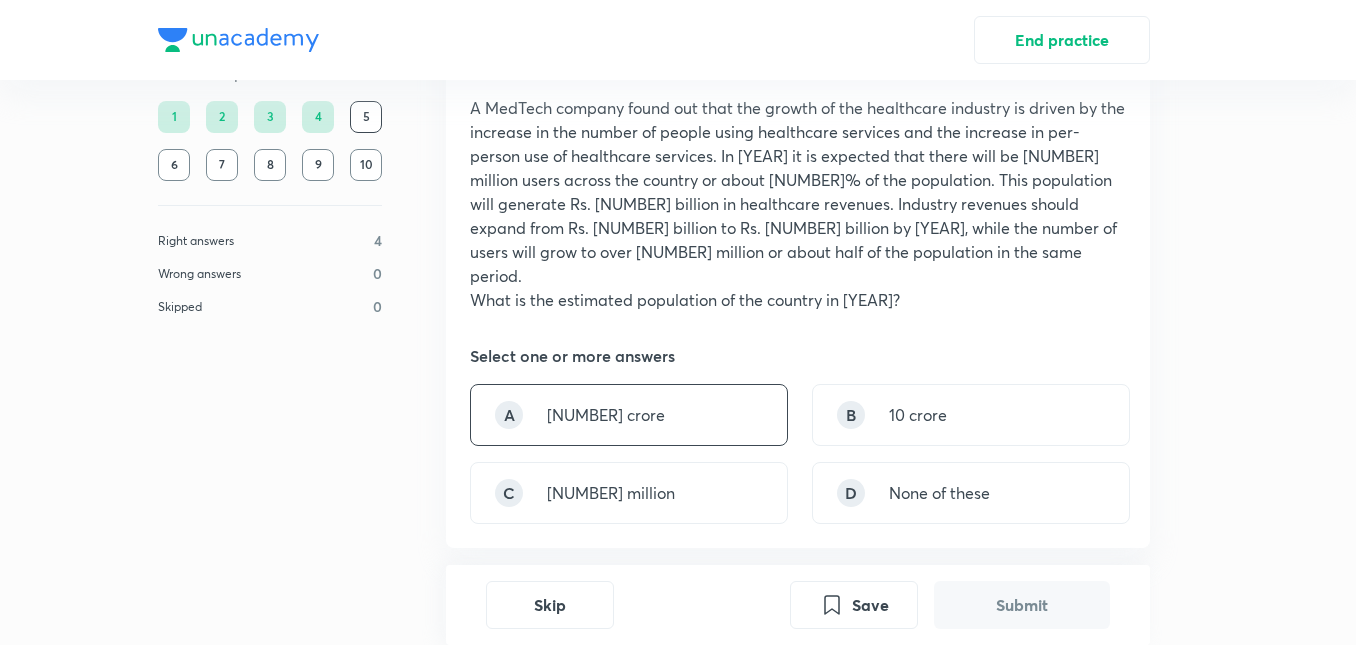 click on "[NUMBER] crore" at bounding box center [606, 415] 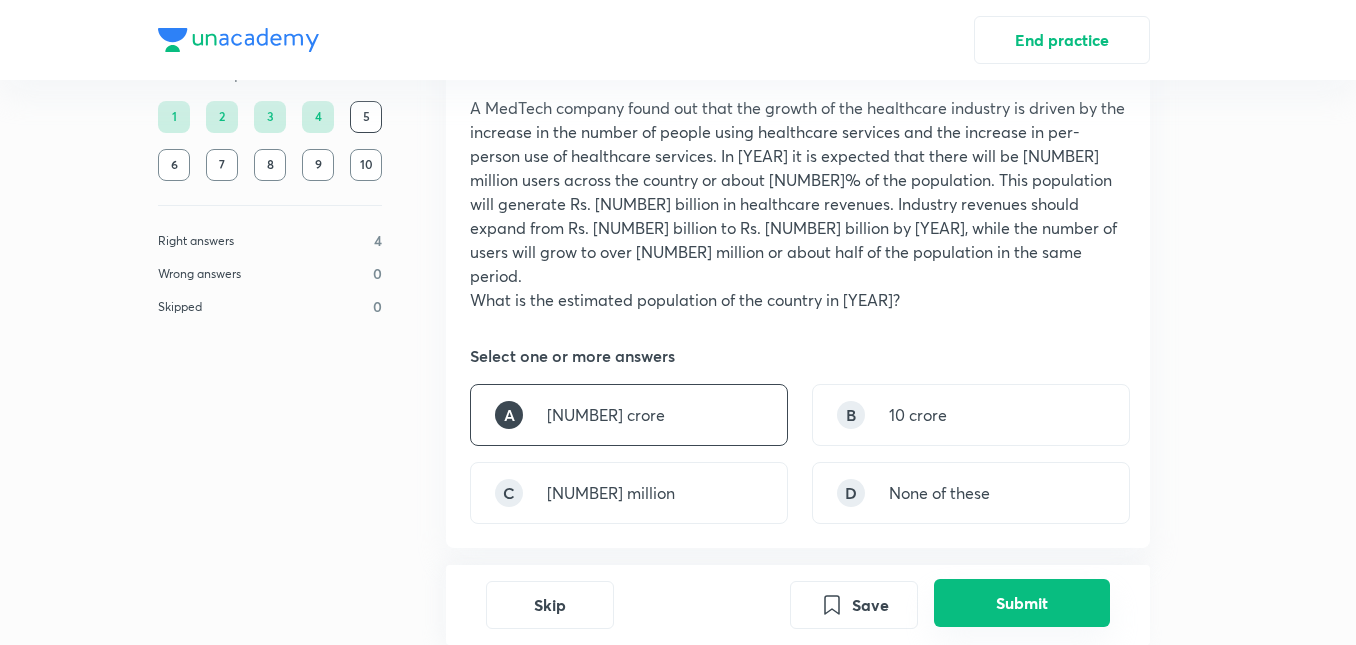 click on "Submit" at bounding box center (1022, 603) 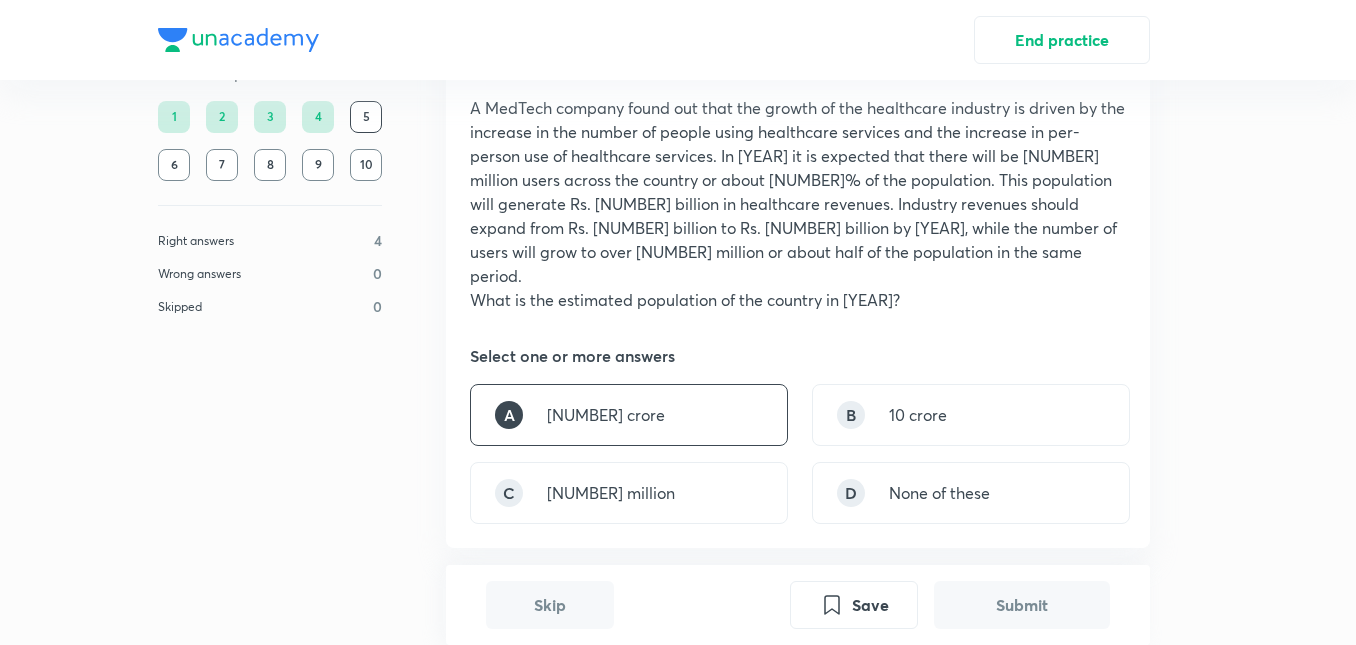scroll, scrollTop: 660, scrollLeft: 0, axis: vertical 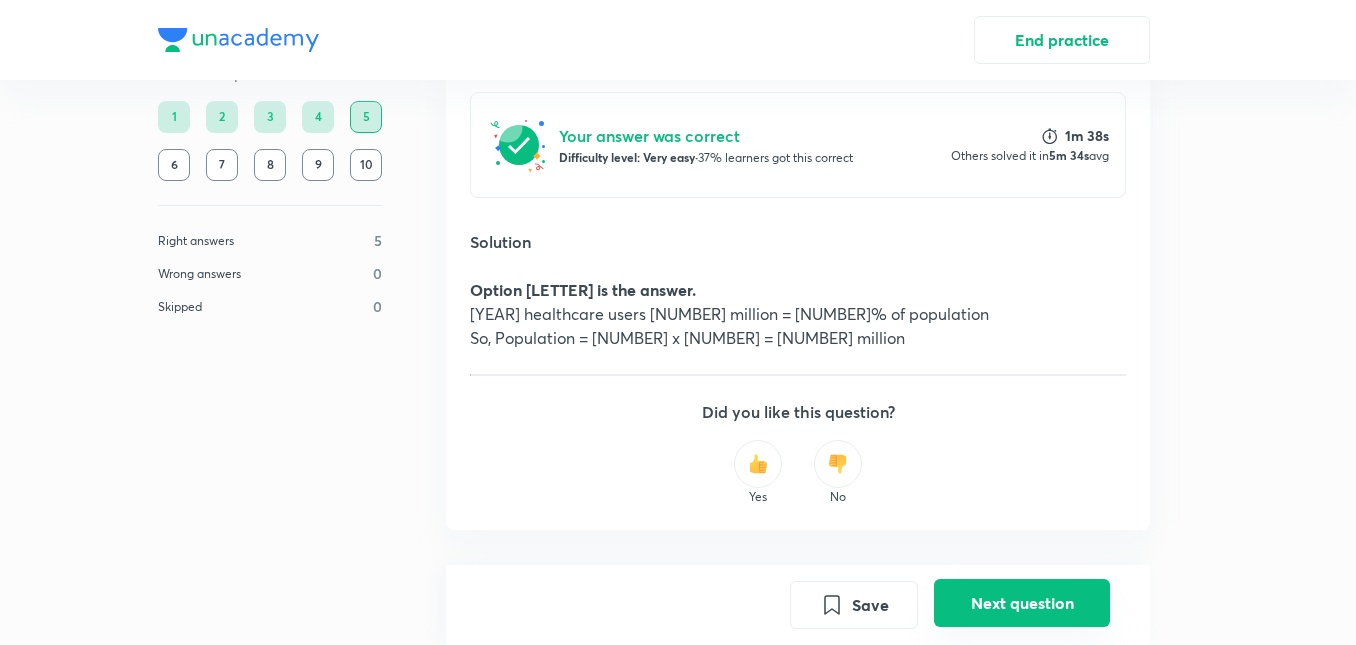 click on "Next question" at bounding box center (1022, 603) 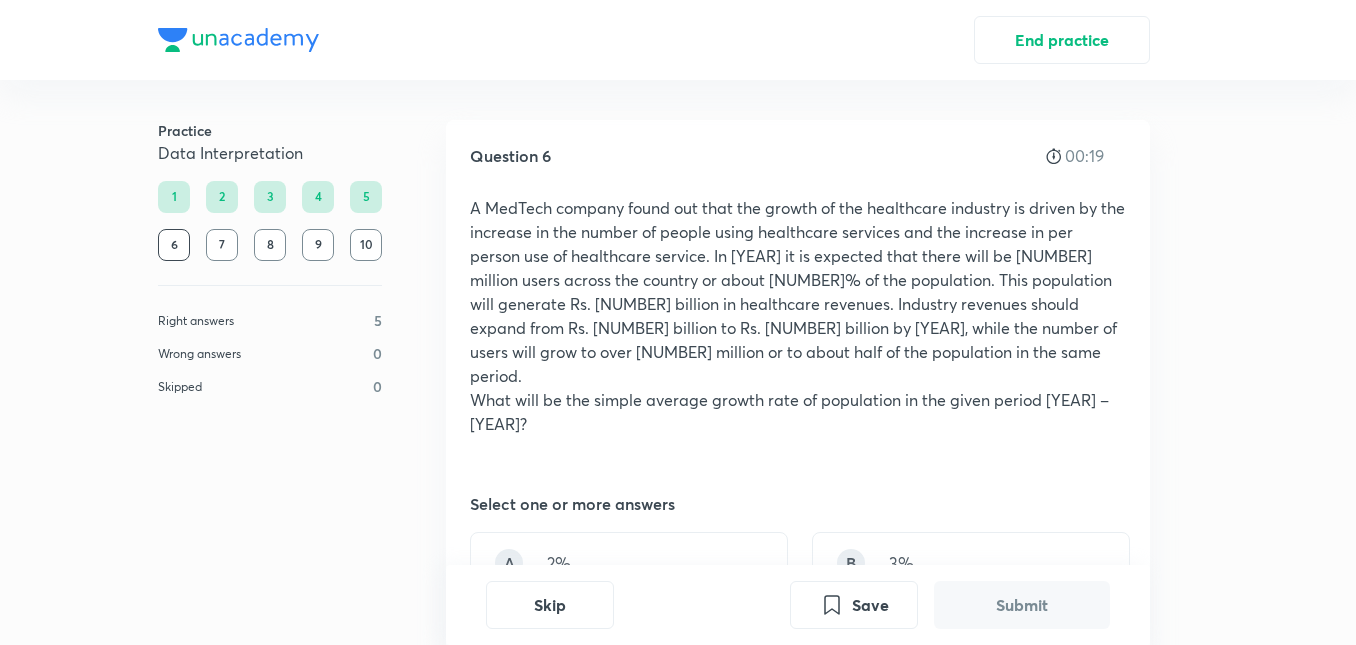 scroll, scrollTop: 100, scrollLeft: 0, axis: vertical 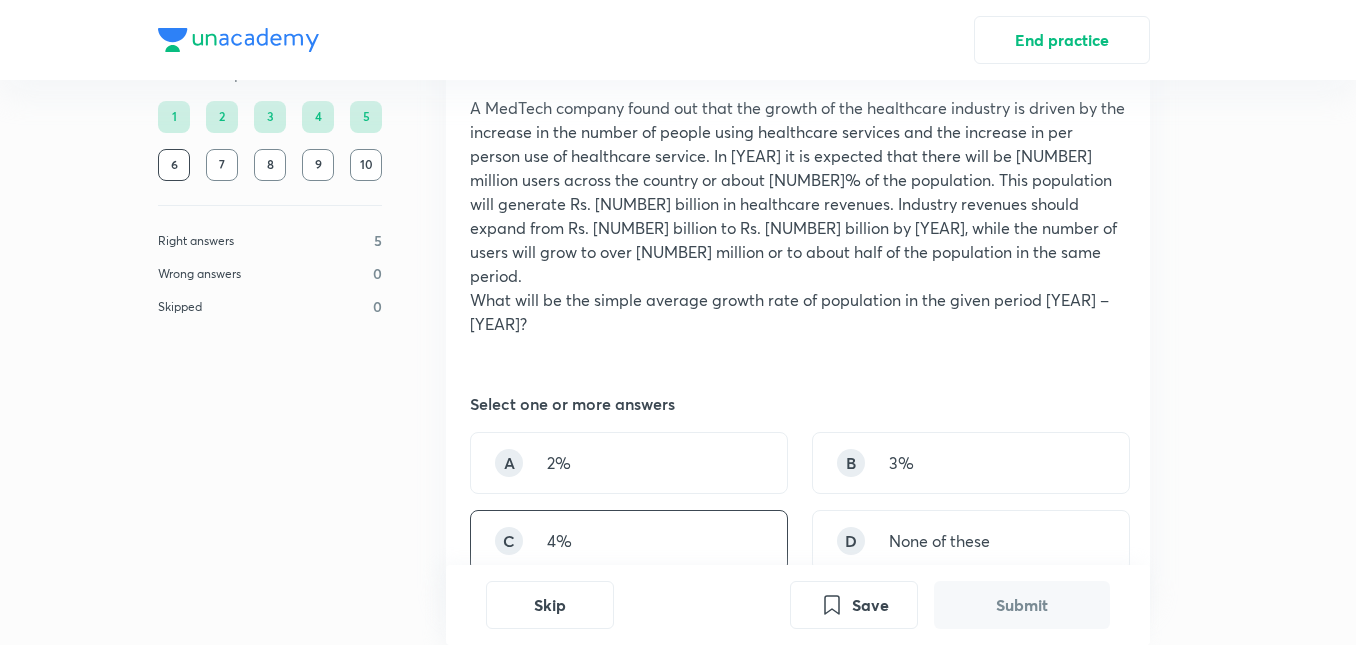 click on "C [NUMBER]%" at bounding box center [629, 541] 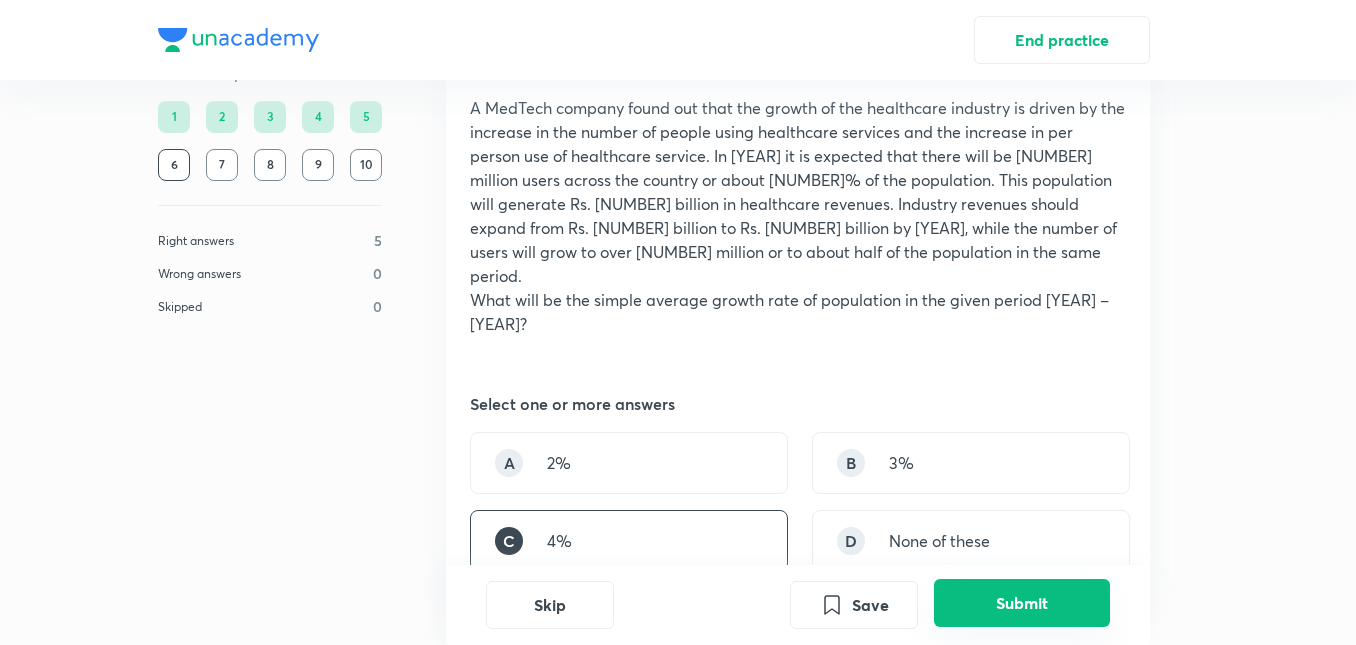 click on "Submit" at bounding box center [1022, 603] 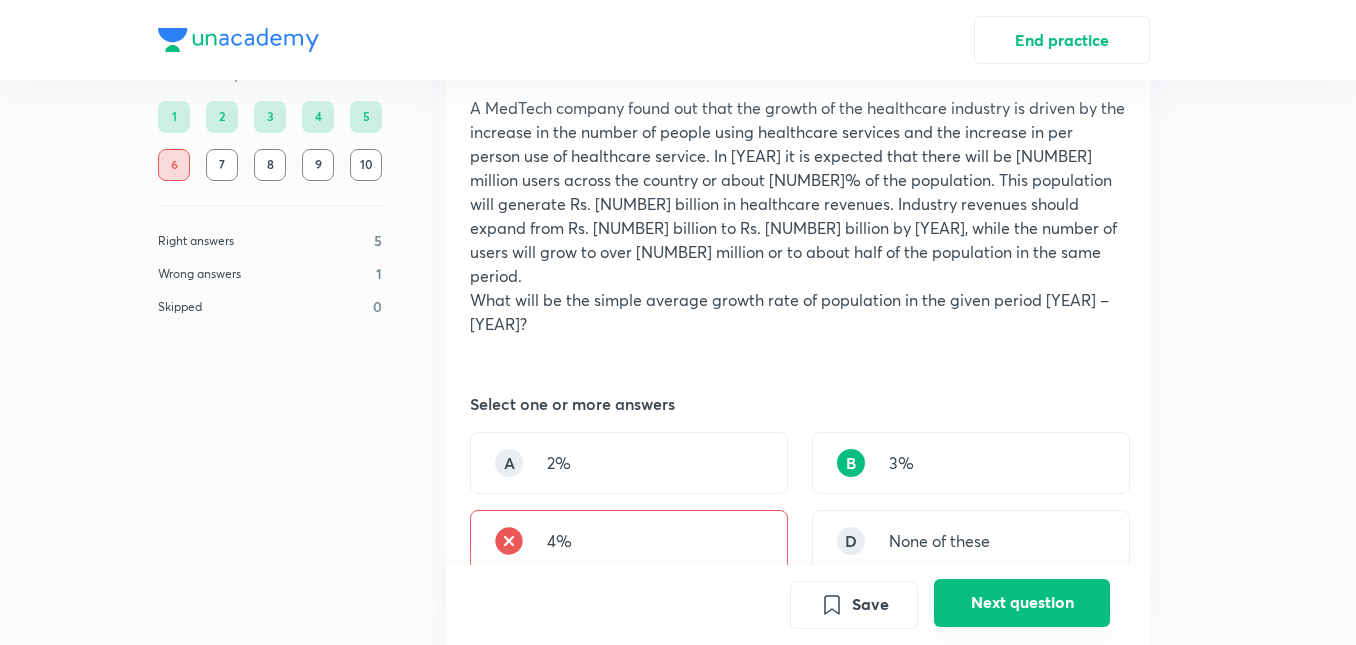 scroll, scrollTop: 712, scrollLeft: 0, axis: vertical 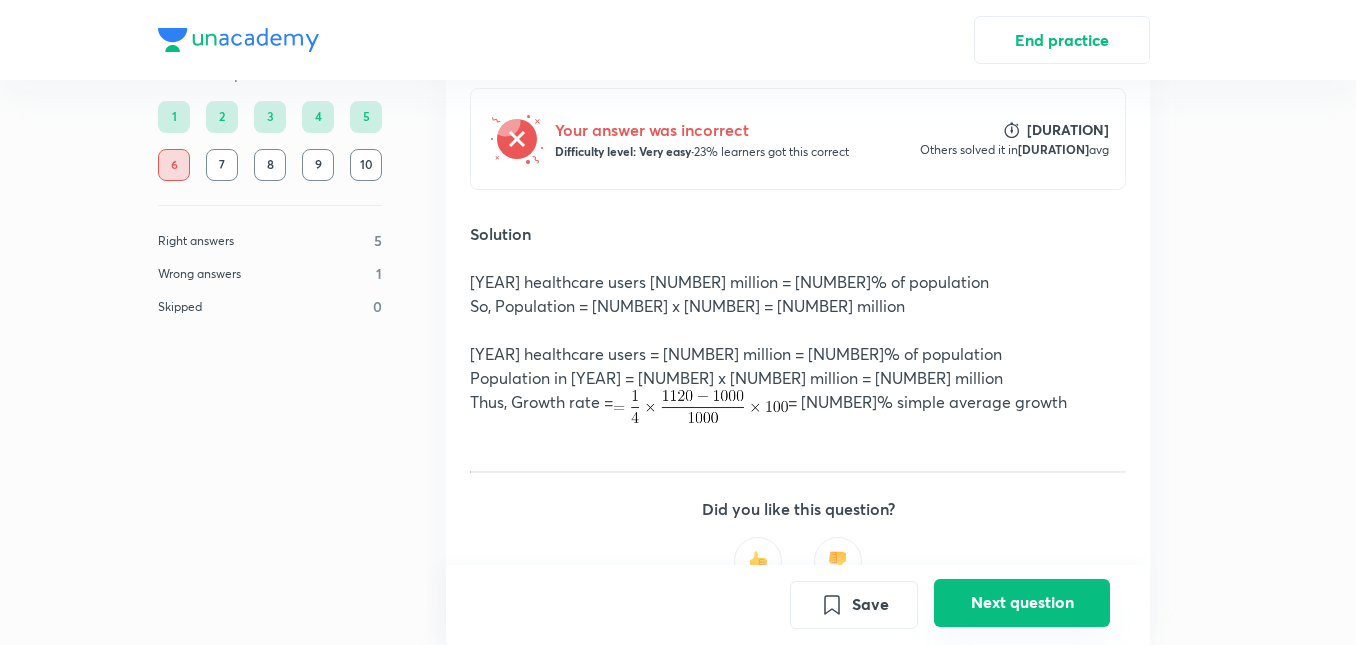click on "Next question" at bounding box center (1022, 603) 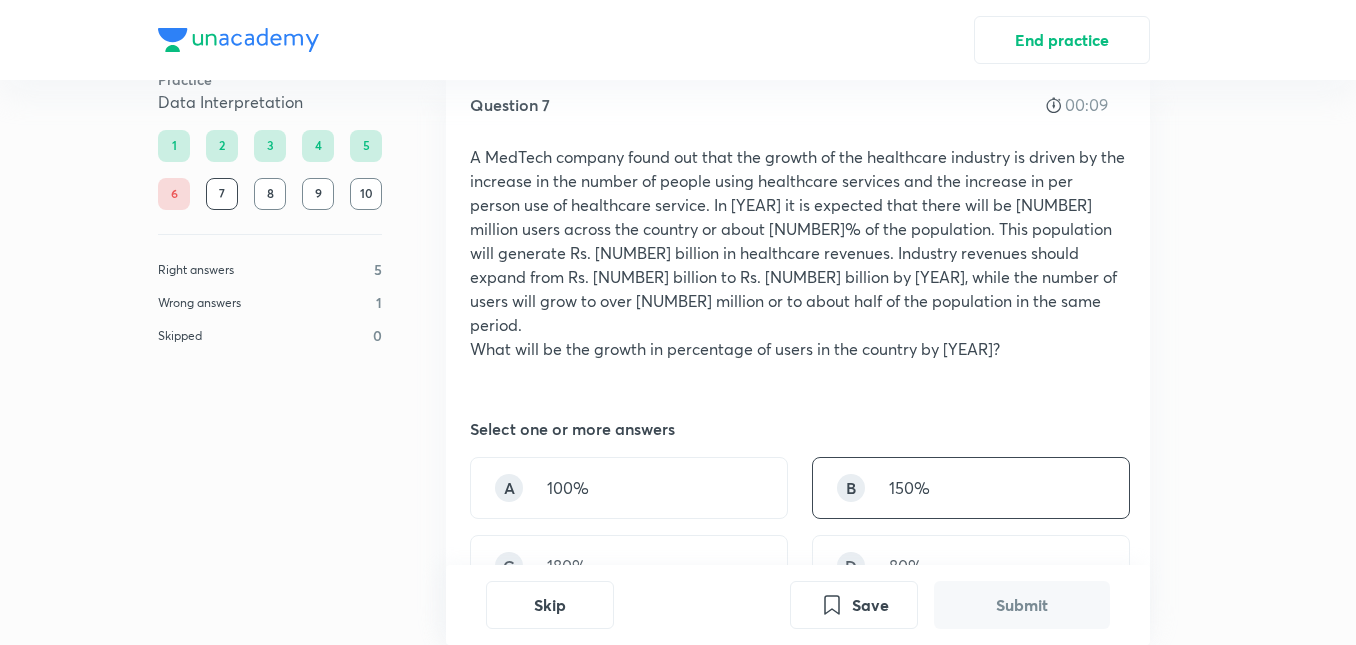 scroll, scrollTop: 100, scrollLeft: 0, axis: vertical 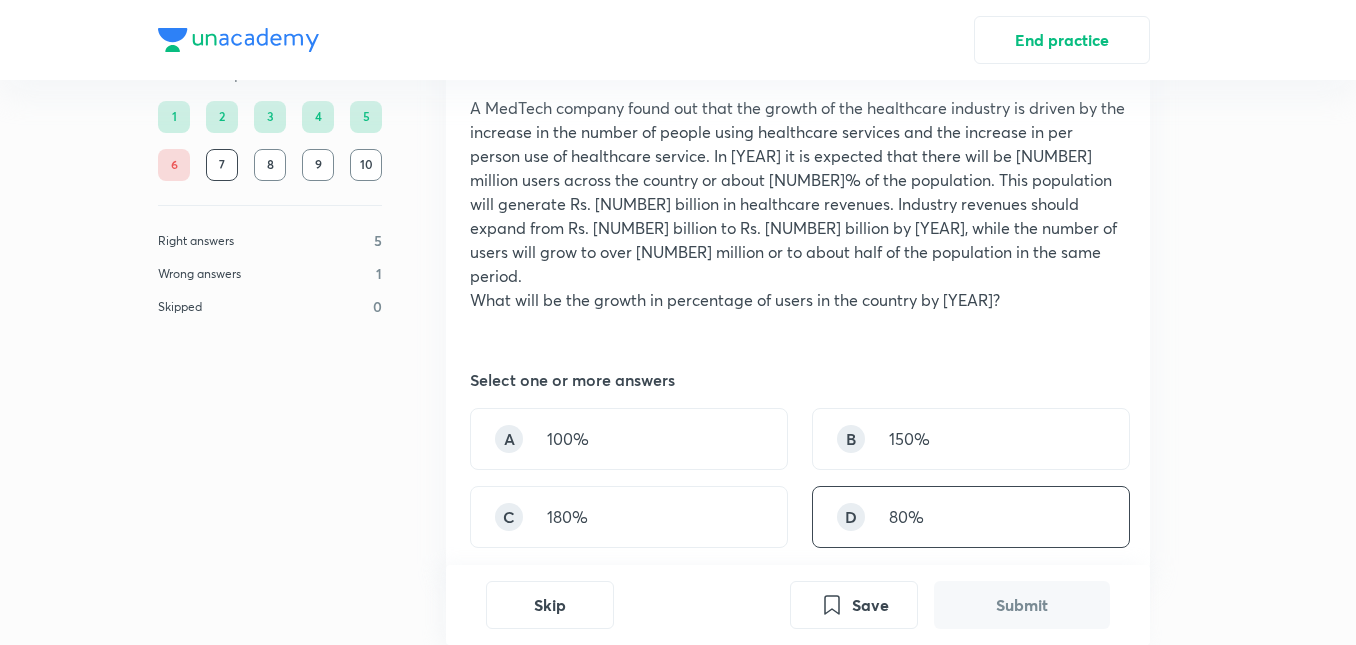 click on "D [NUMBER]%" at bounding box center [971, 517] 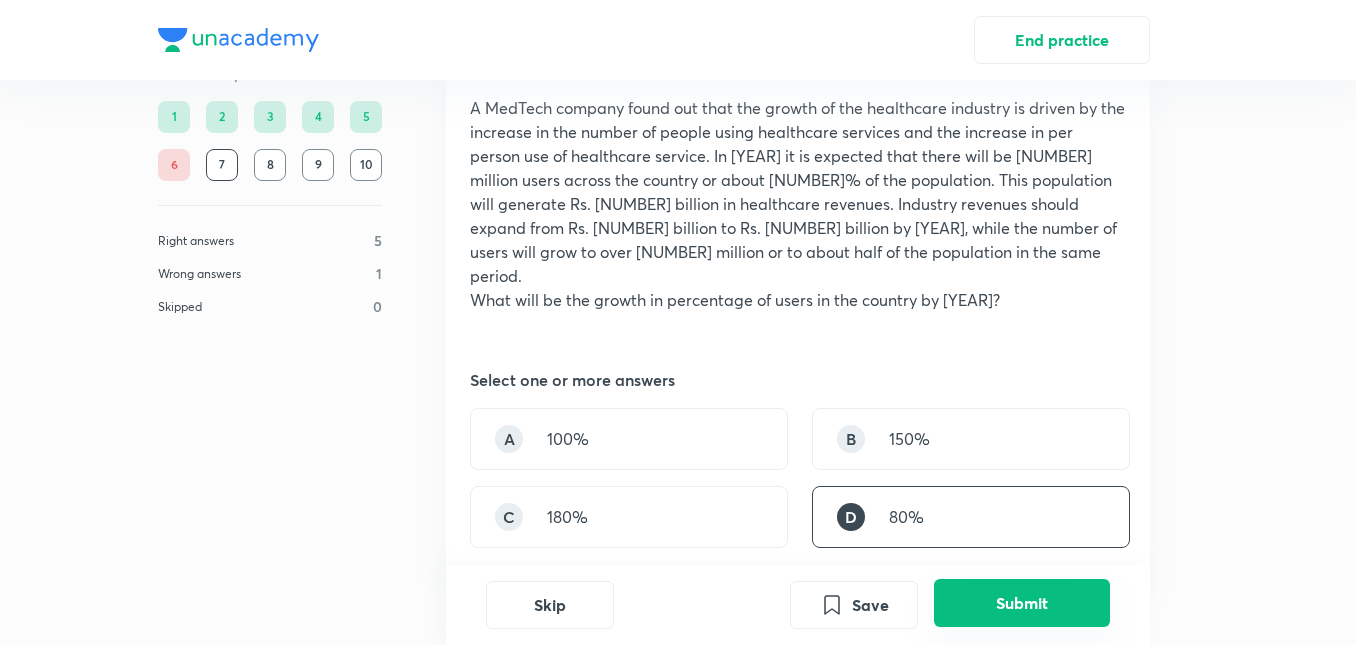 drag, startPoint x: 1051, startPoint y: 633, endPoint x: 1057, endPoint y: 616, distance: 18.027756 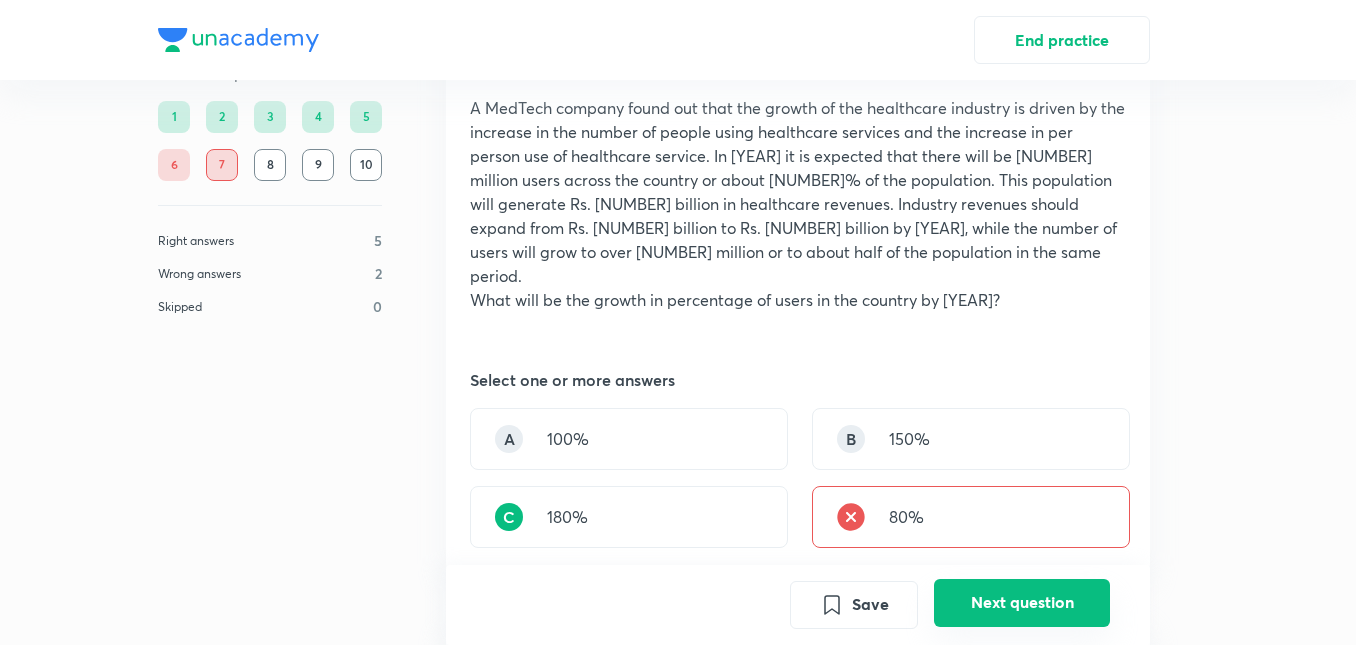 scroll, scrollTop: 688, scrollLeft: 0, axis: vertical 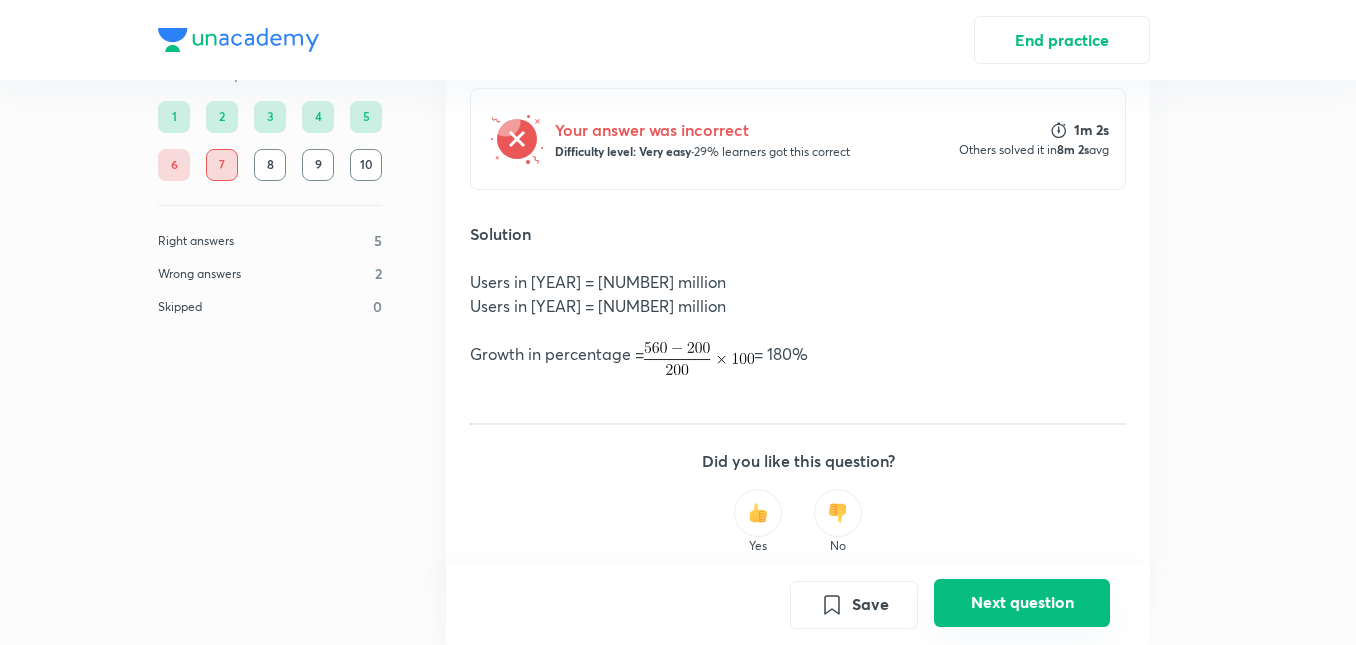 click on "Next question" at bounding box center (1022, 603) 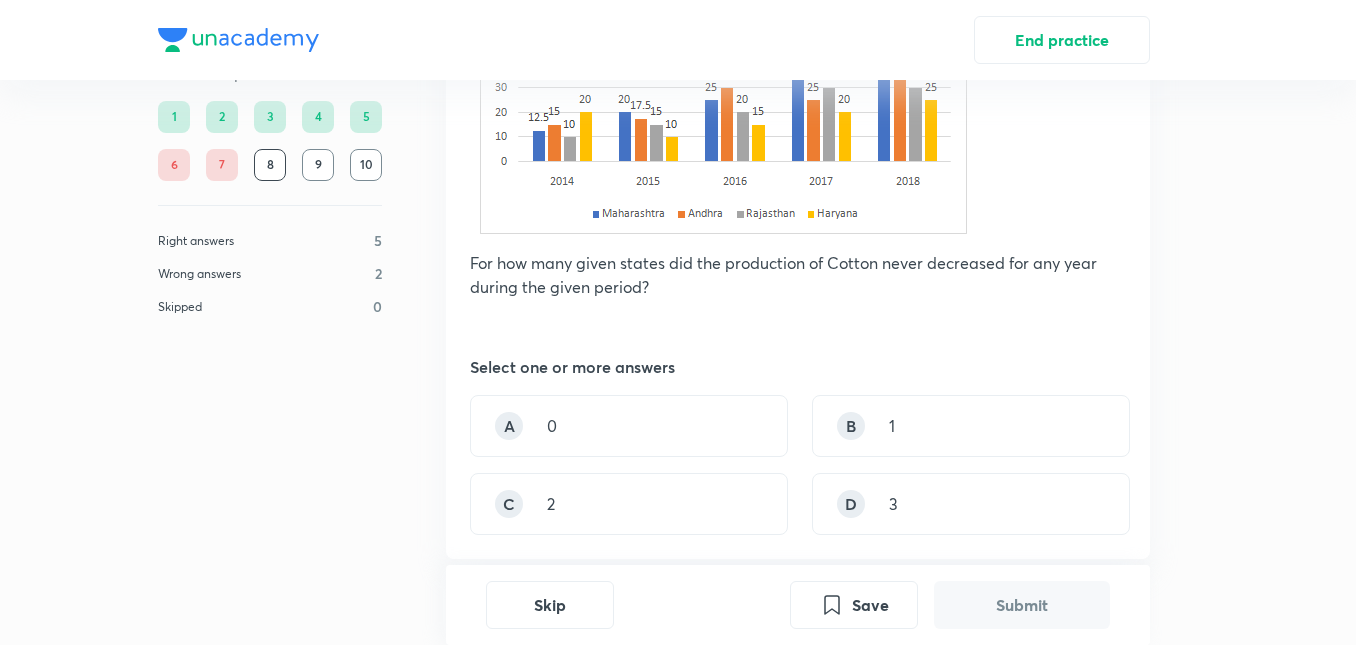 scroll, scrollTop: 300, scrollLeft: 0, axis: vertical 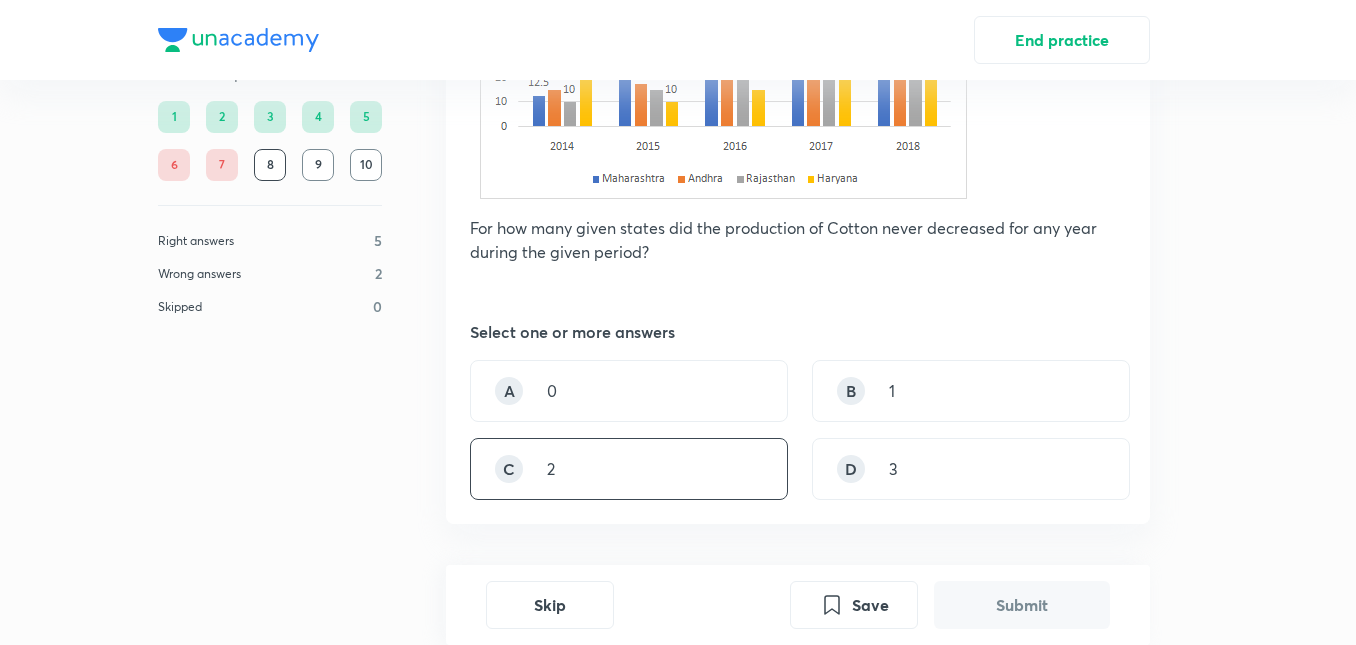 click on "C 2" at bounding box center [629, 469] 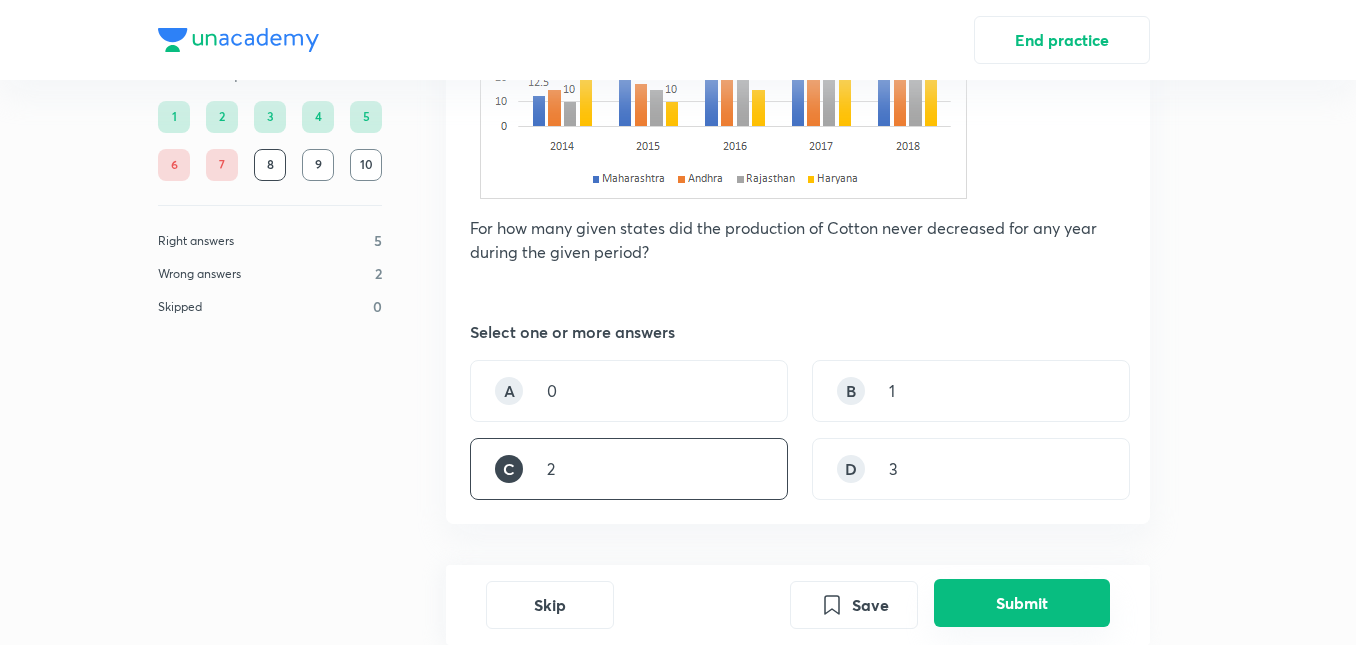 click on "Submit" at bounding box center [1022, 603] 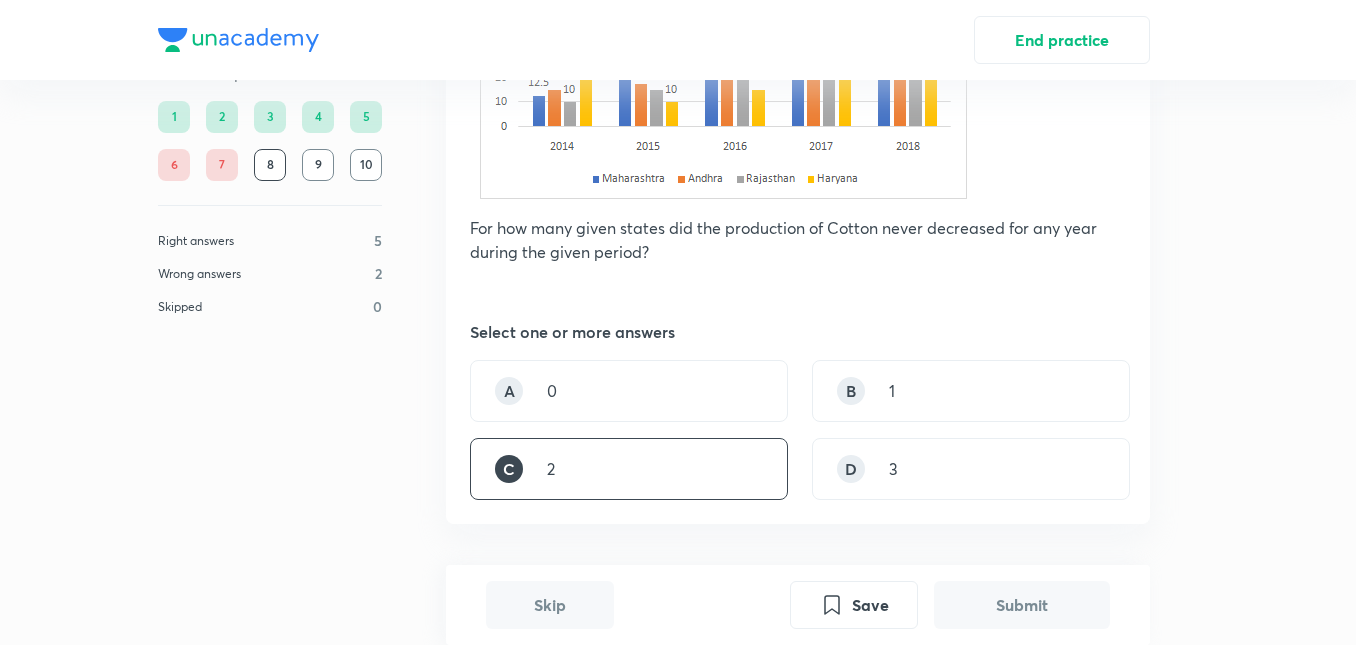 scroll, scrollTop: 836, scrollLeft: 0, axis: vertical 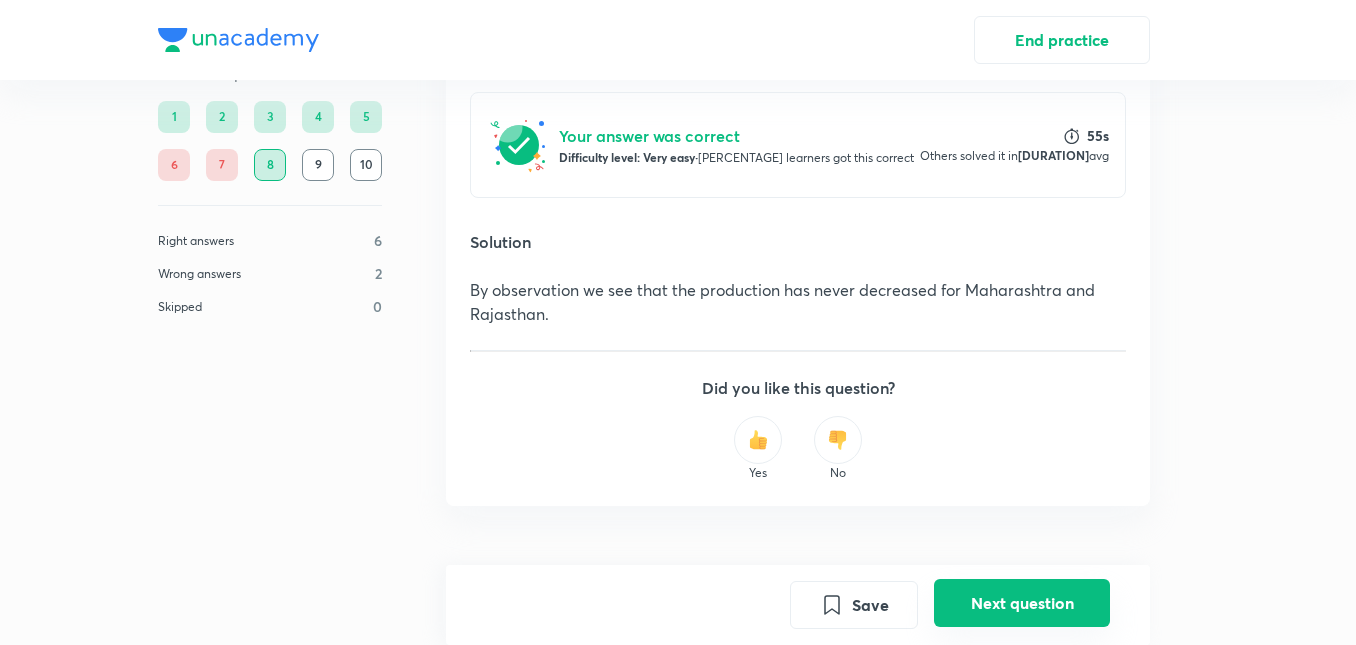 click on "Next question" at bounding box center [1022, 603] 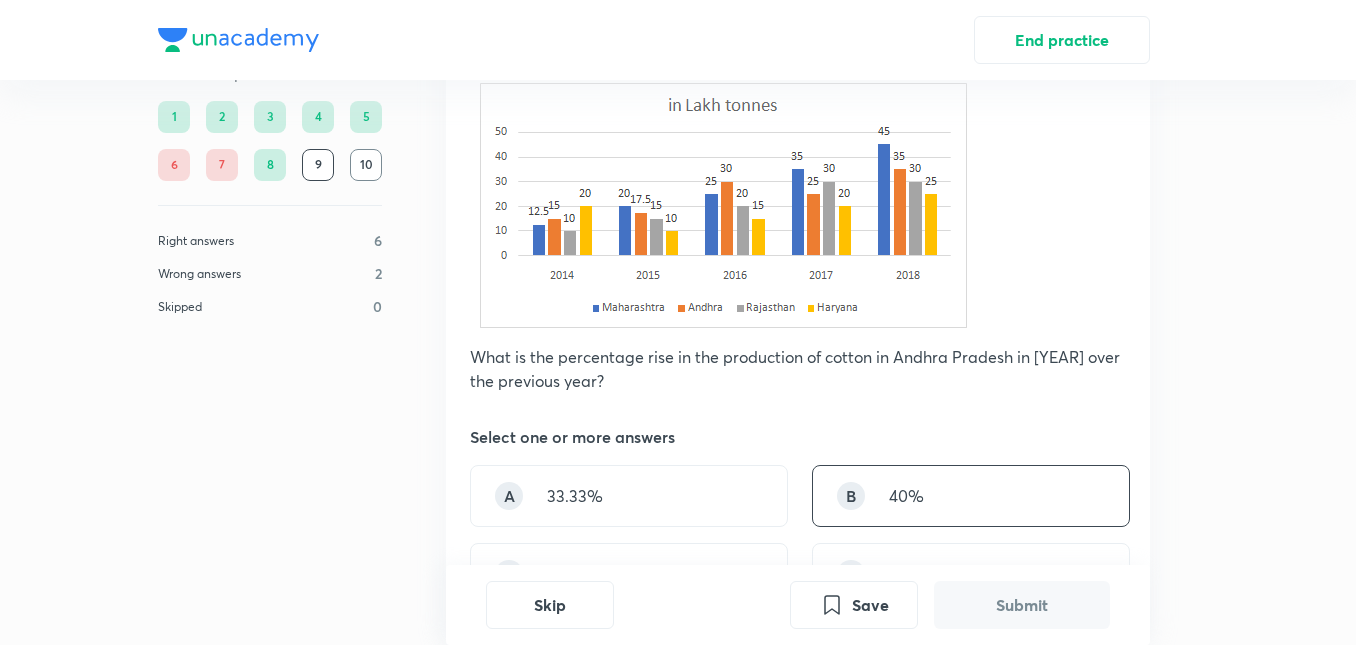 scroll, scrollTop: 300, scrollLeft: 0, axis: vertical 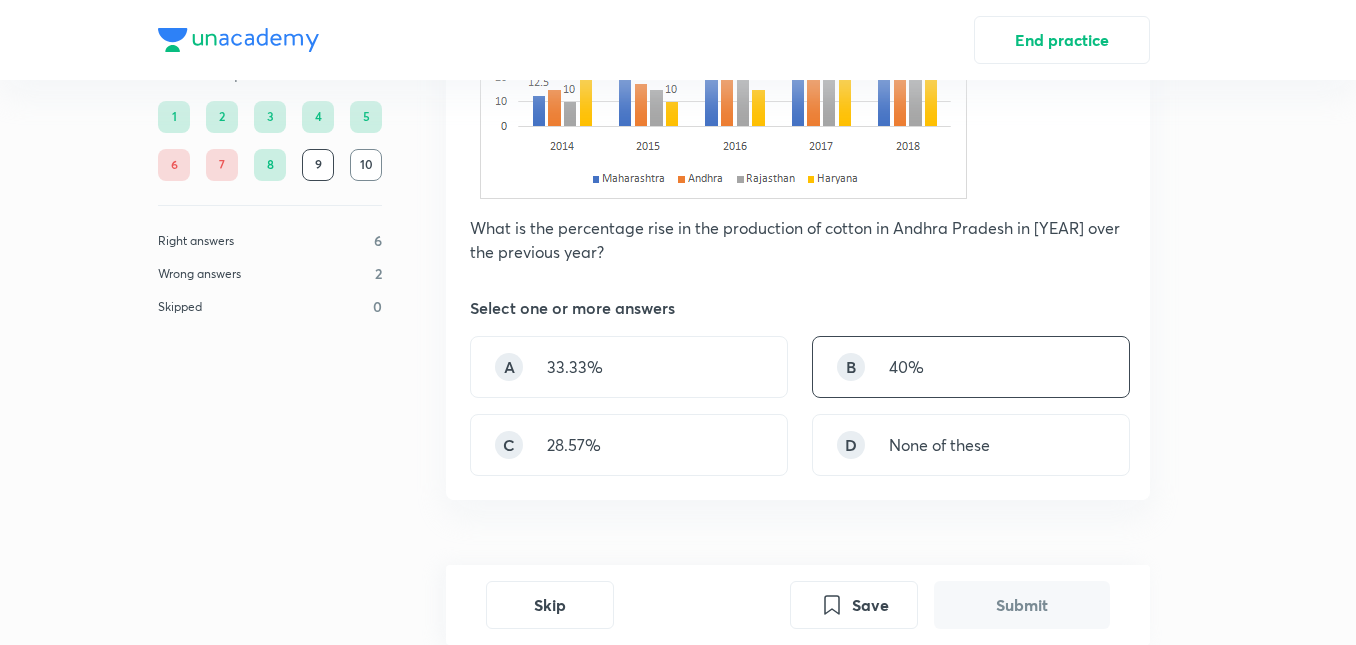 click on "B [PERCENTAGE]" at bounding box center [971, 367] 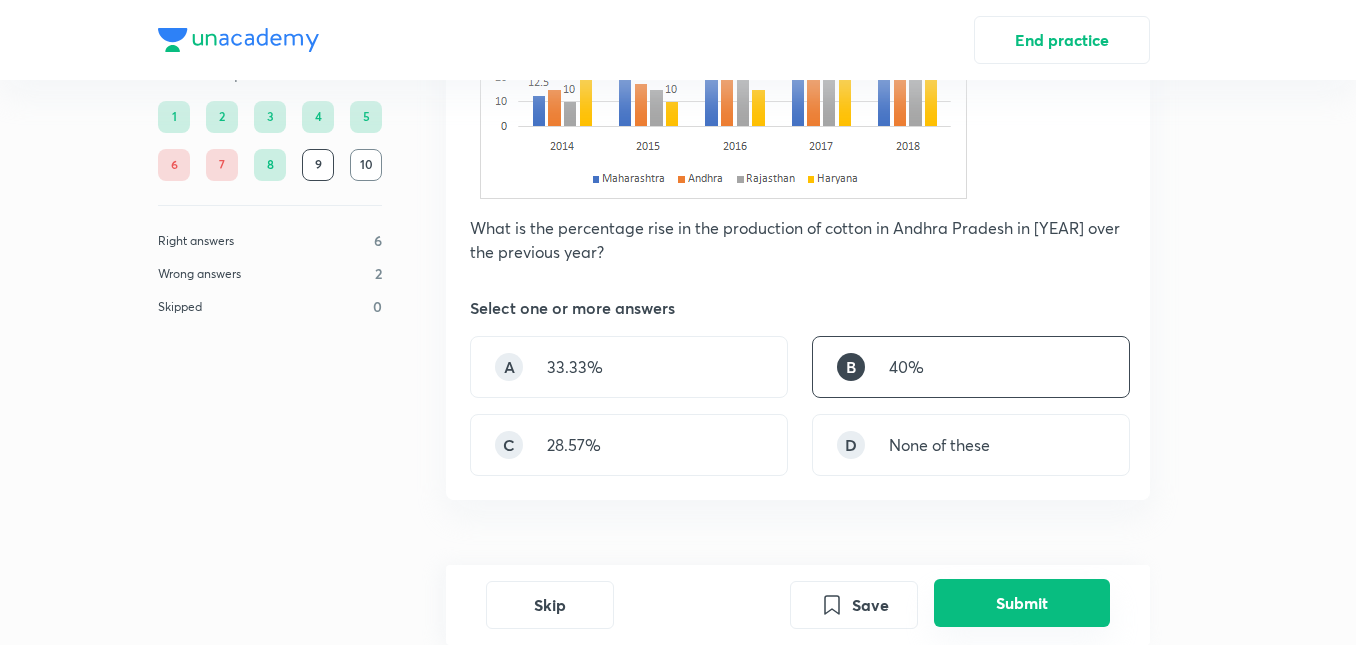 click on "Submit" at bounding box center (1022, 603) 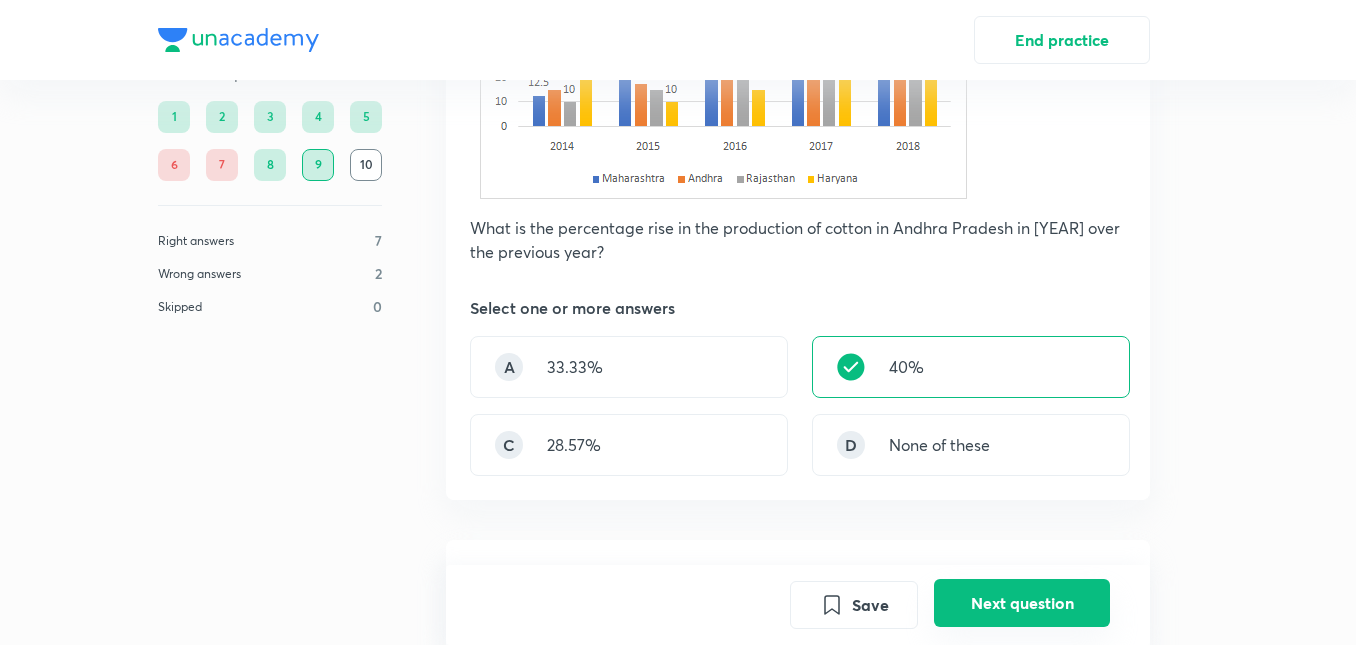 scroll, scrollTop: 840, scrollLeft: 0, axis: vertical 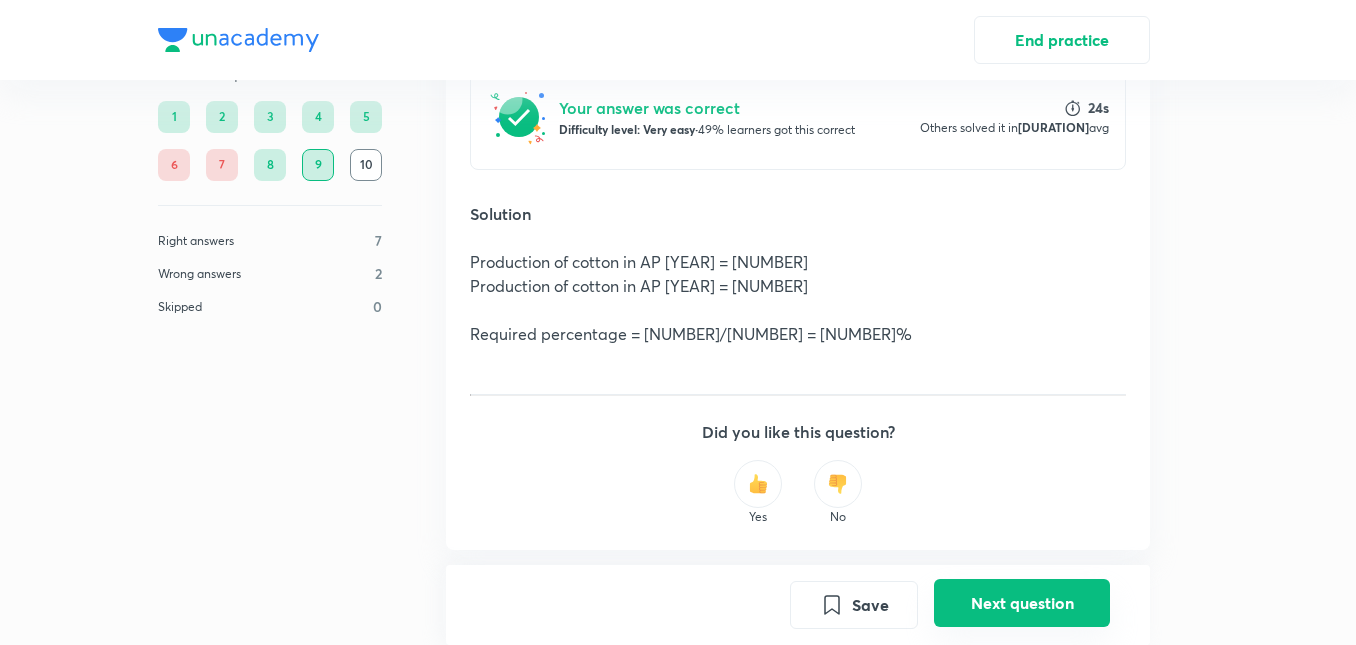 click on "Next question" at bounding box center [1022, 603] 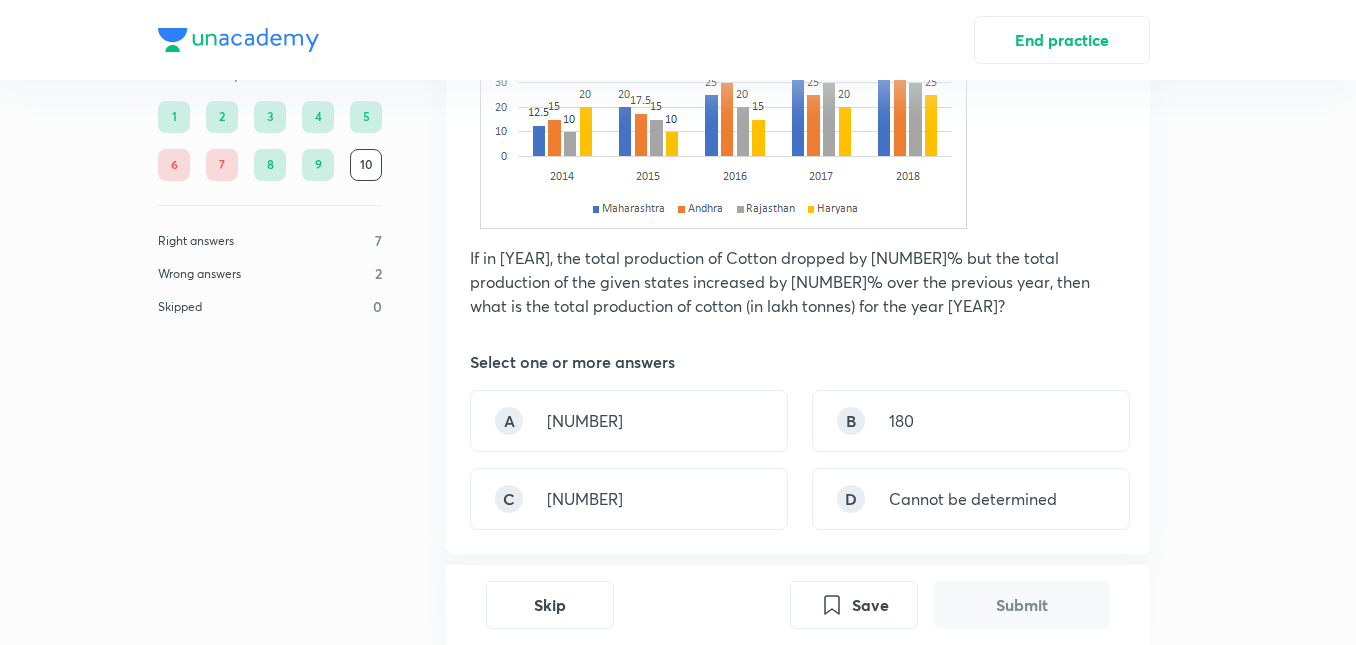 scroll, scrollTop: 319, scrollLeft: 0, axis: vertical 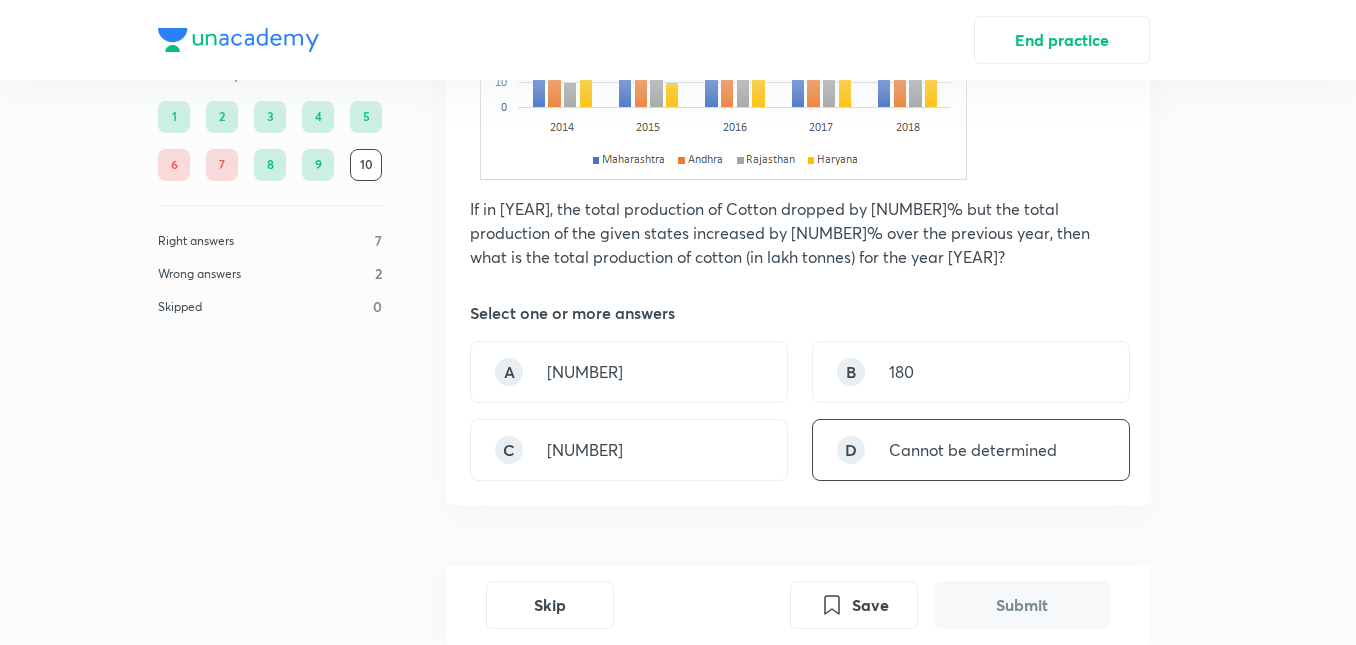 click on "D Cannot be determined" at bounding box center [971, 450] 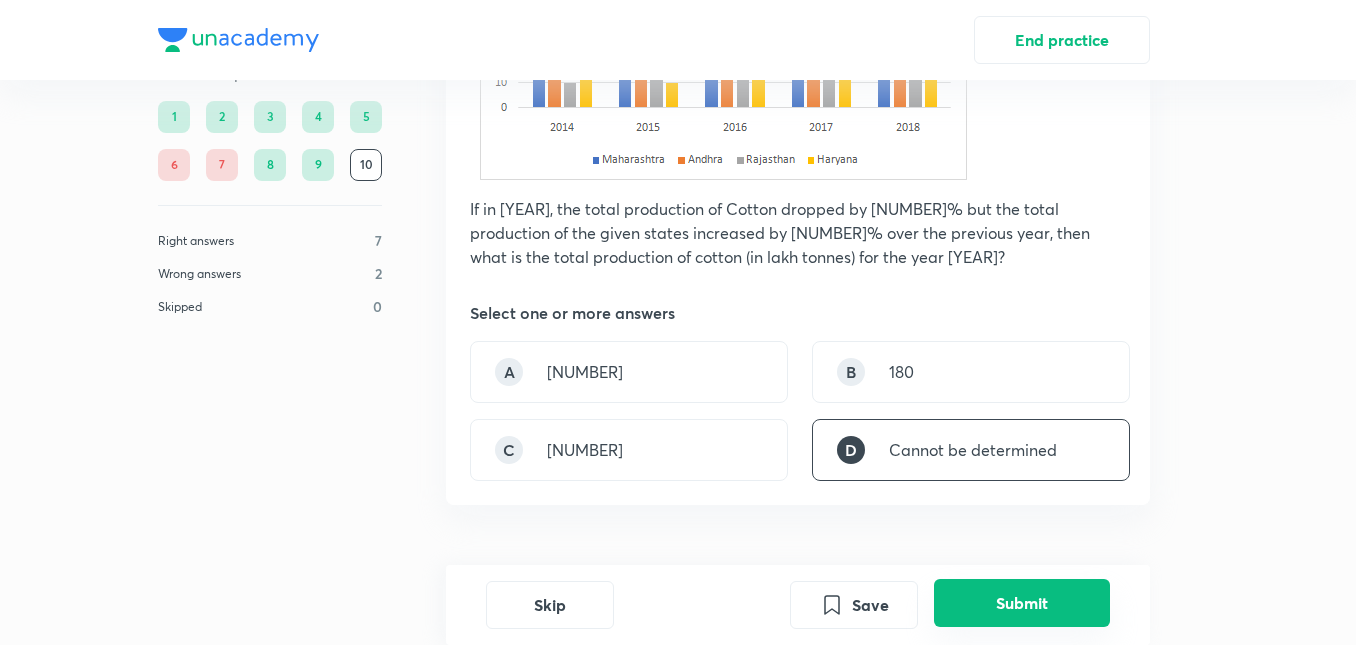click on "Submit" at bounding box center (1022, 603) 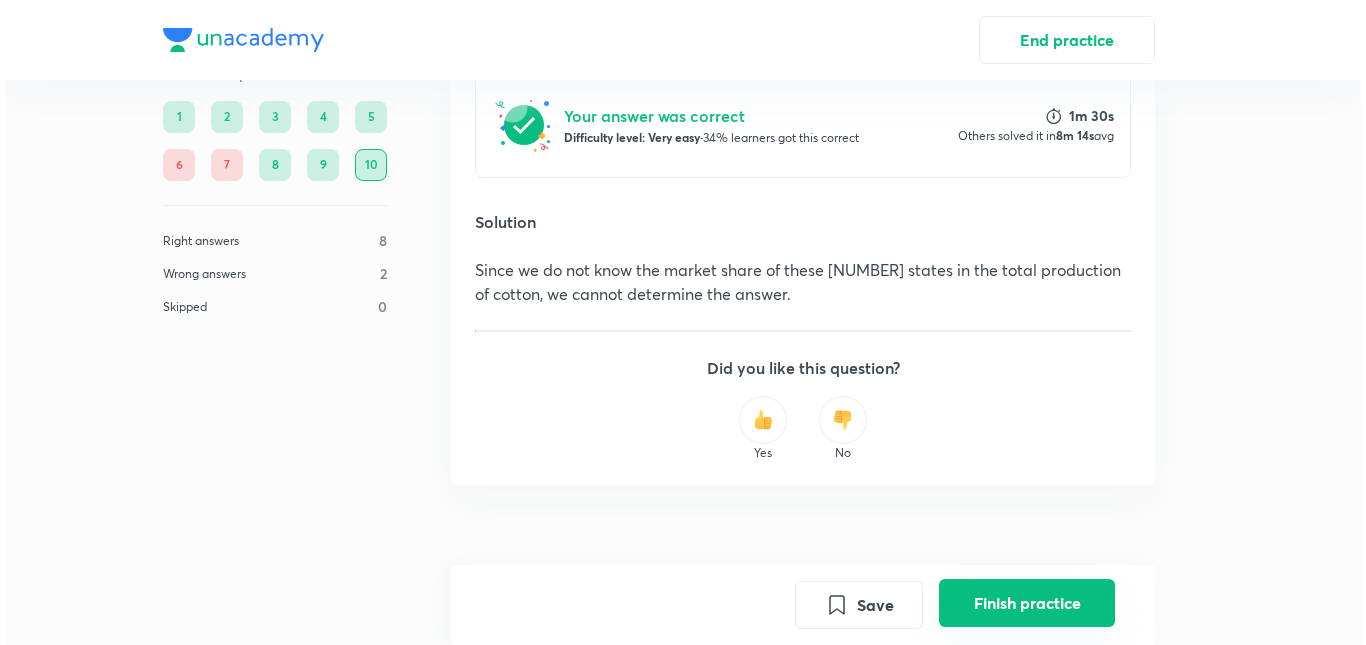 scroll, scrollTop: 857, scrollLeft: 0, axis: vertical 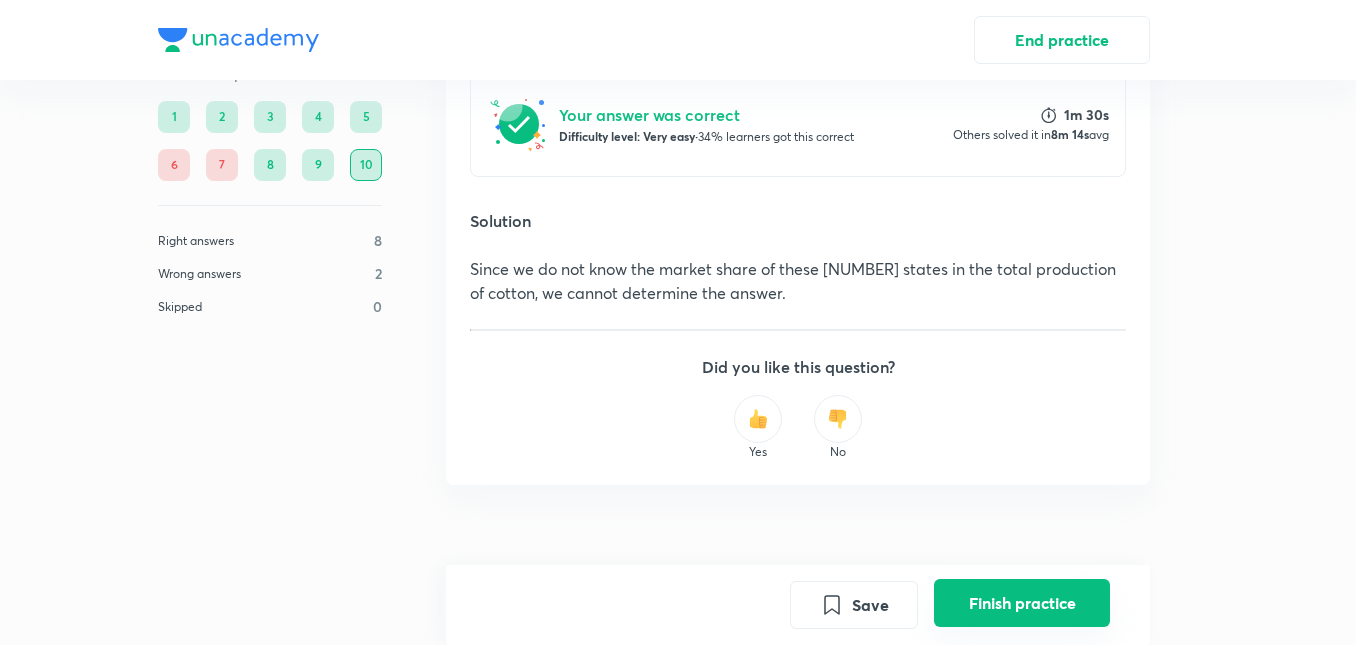 click on "Finish practice" at bounding box center [1022, 603] 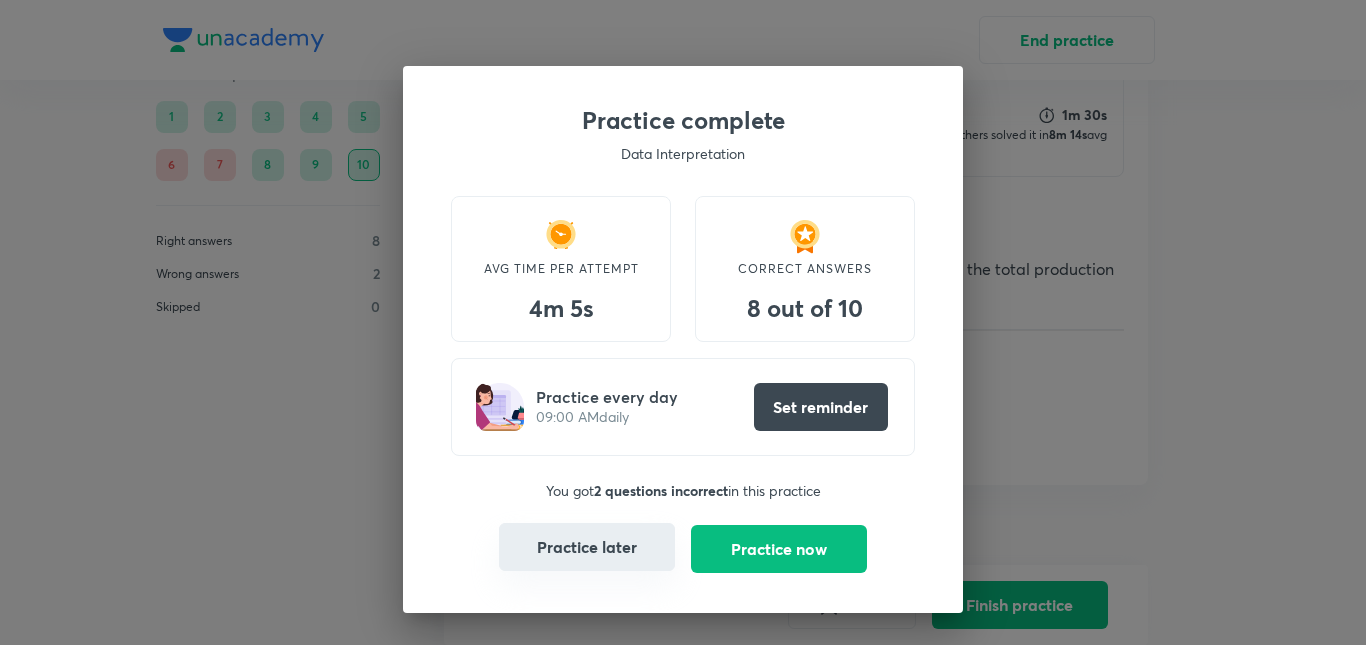 click on "Practice later" at bounding box center (587, 547) 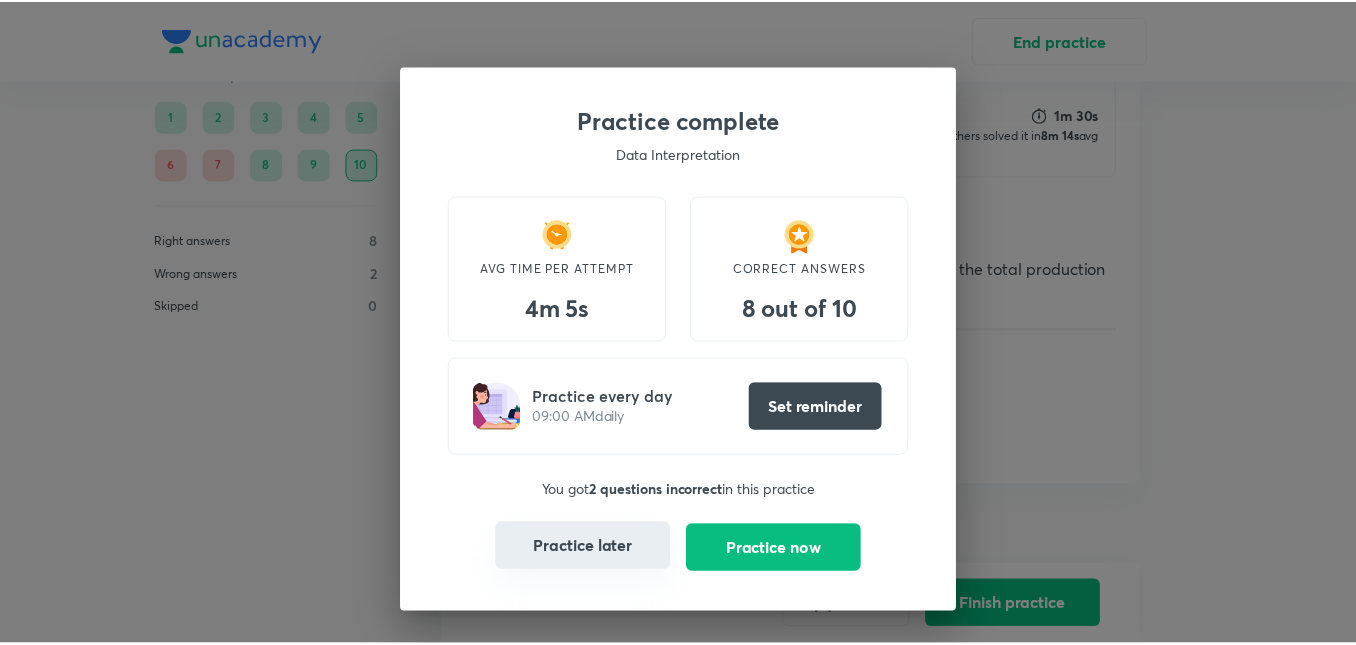 scroll, scrollTop: 0, scrollLeft: 0, axis: both 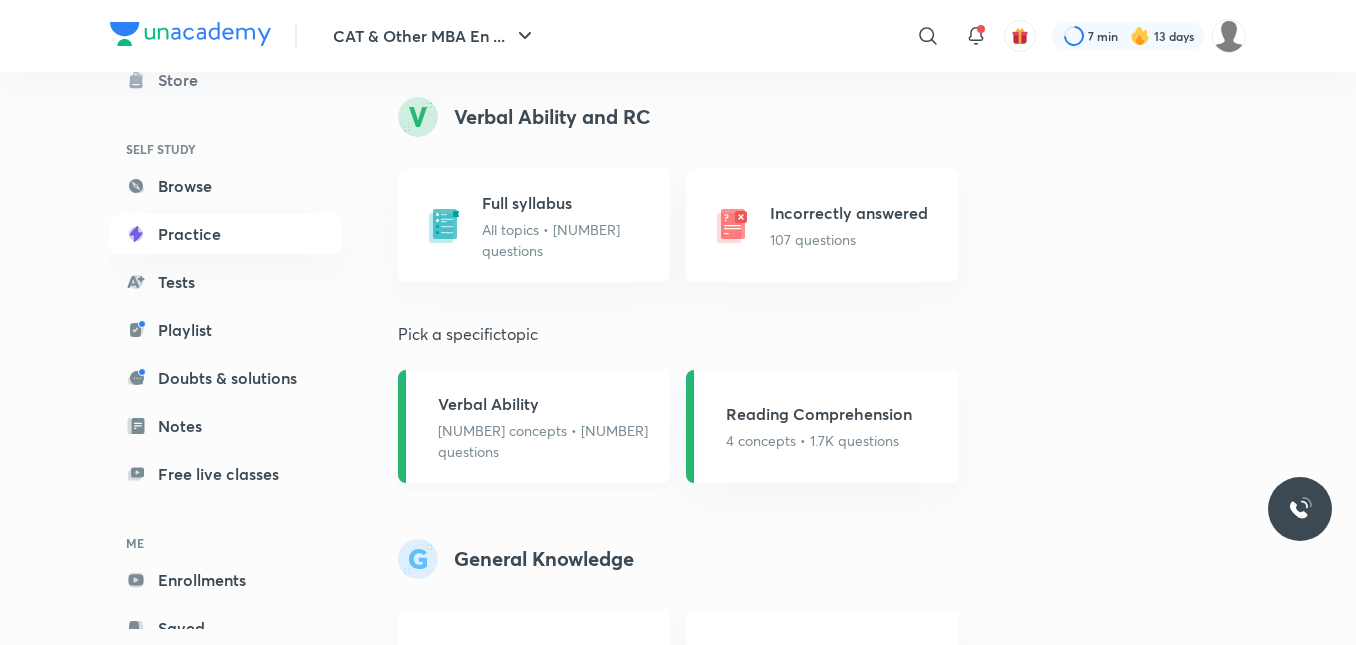 click on "Verbal Ability [NUMBER] concepts • [NUMBER] questions" at bounding box center [534, 426] 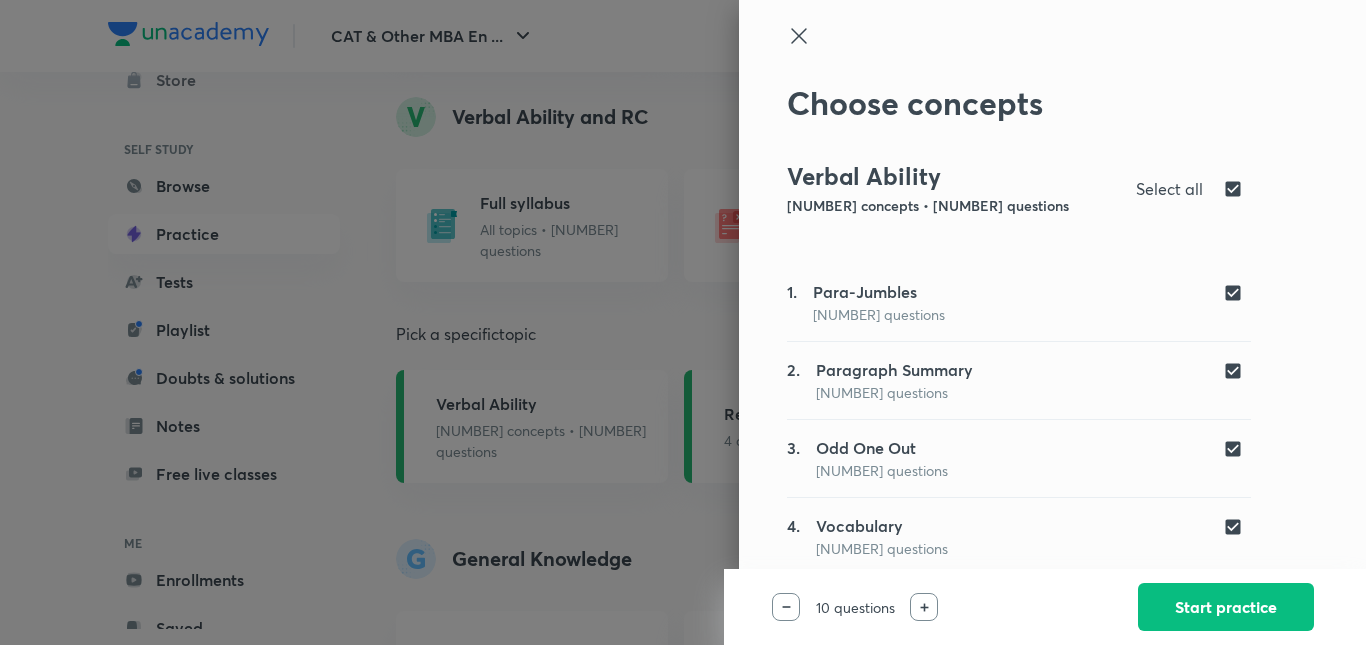 click 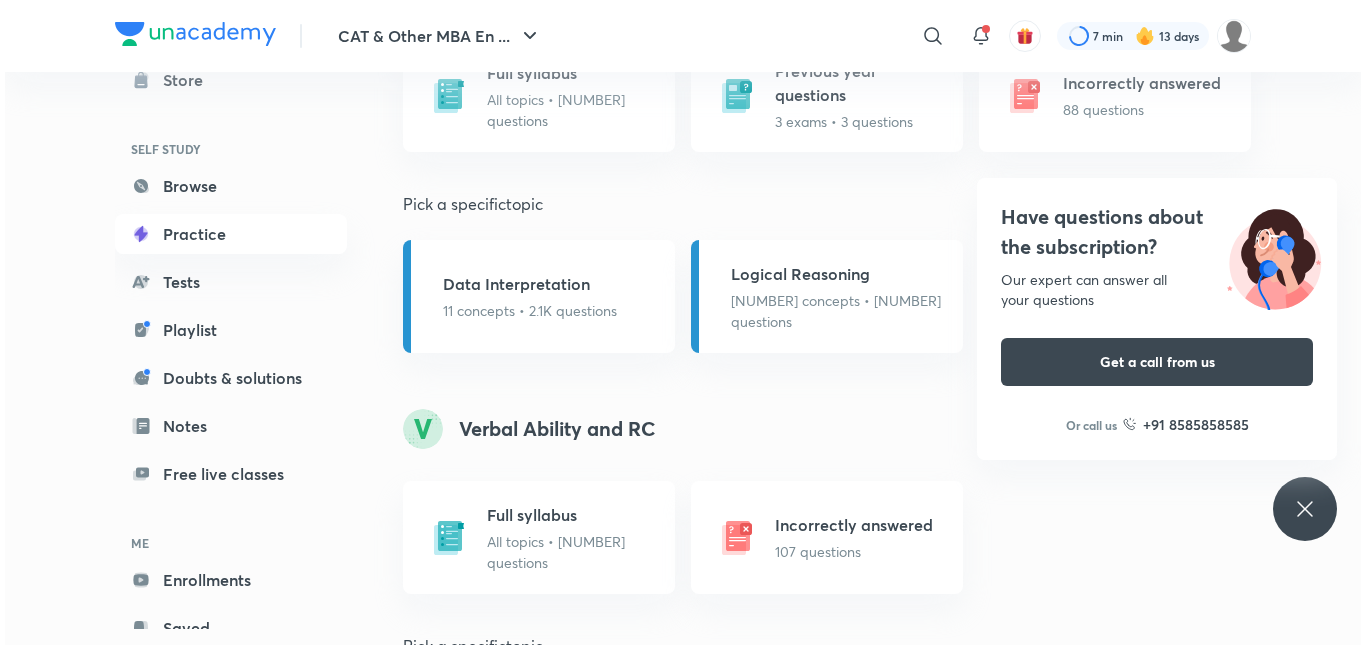 scroll, scrollTop: 1336, scrollLeft: 0, axis: vertical 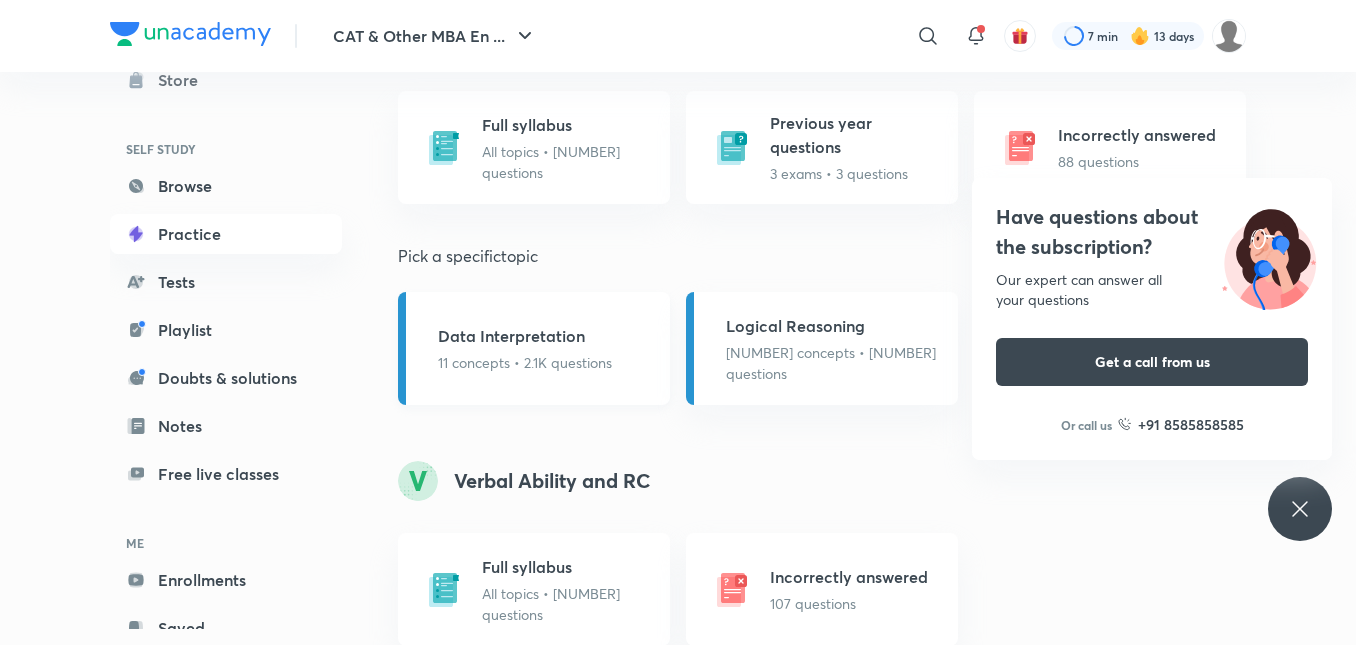 click on "Data Interpretation [NUMBER] concepts • [NUMBER] questions" at bounding box center (534, 348) 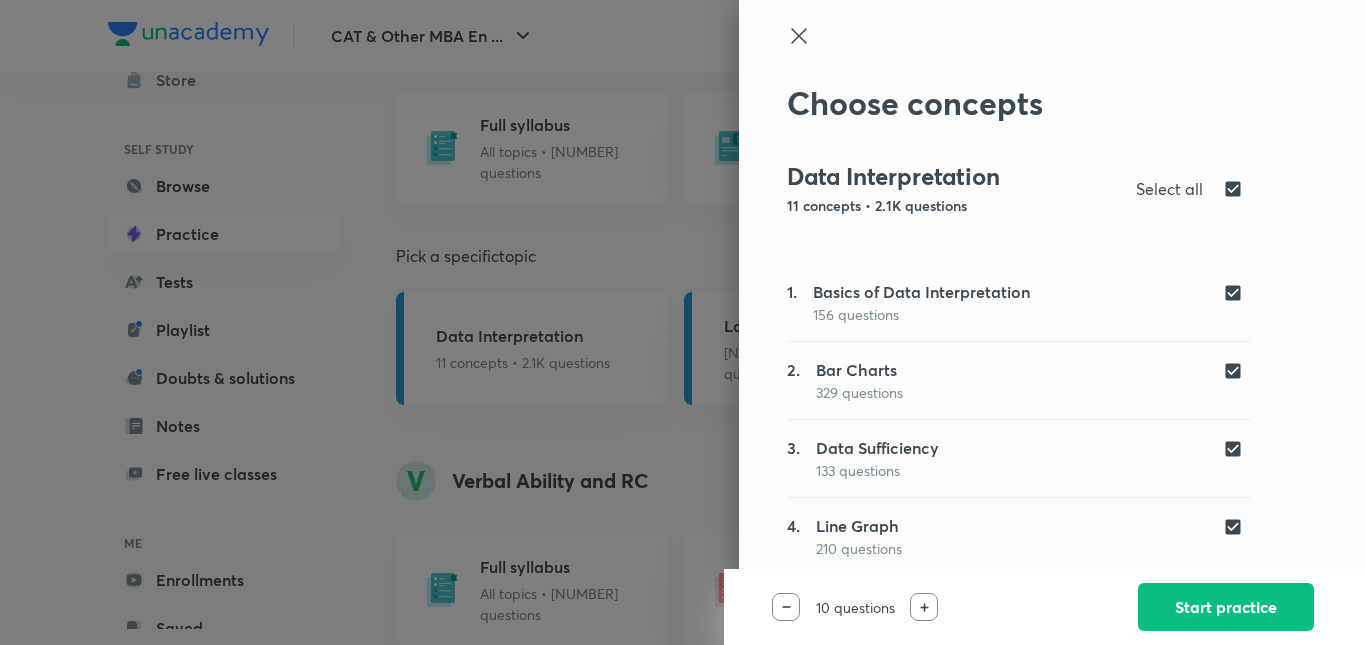 click at bounding box center [1237, 189] 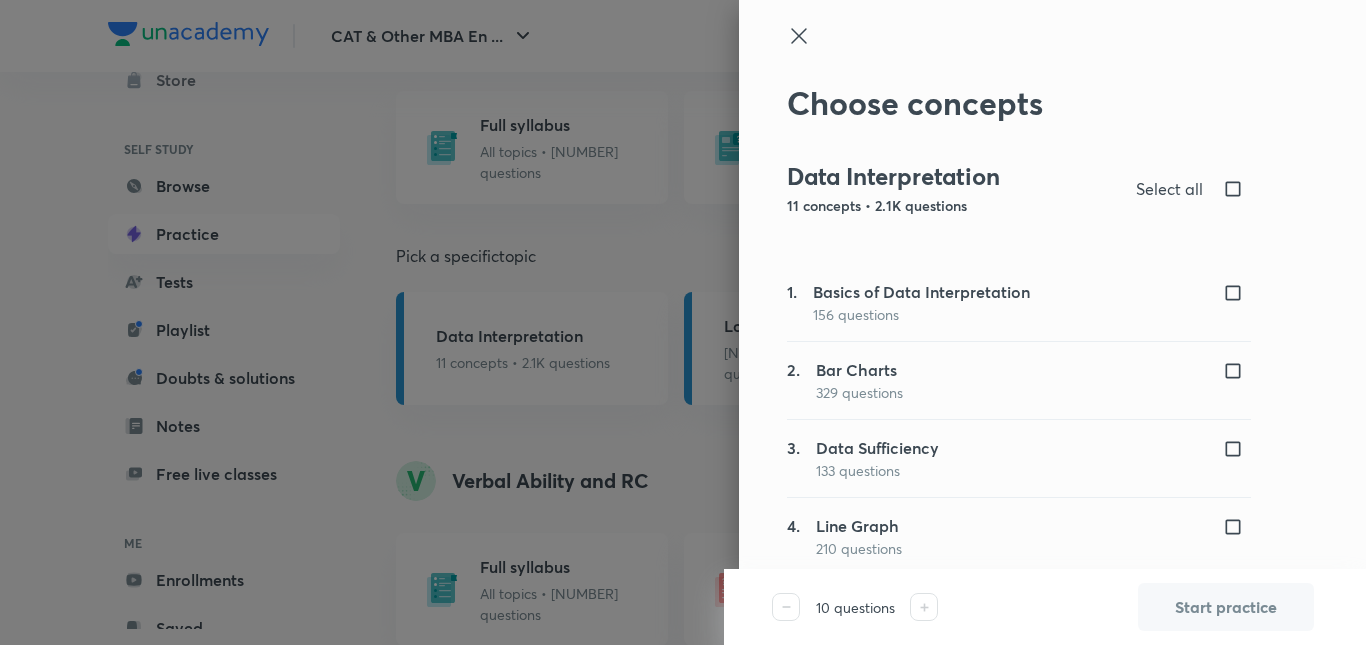 click at bounding box center (1237, 449) 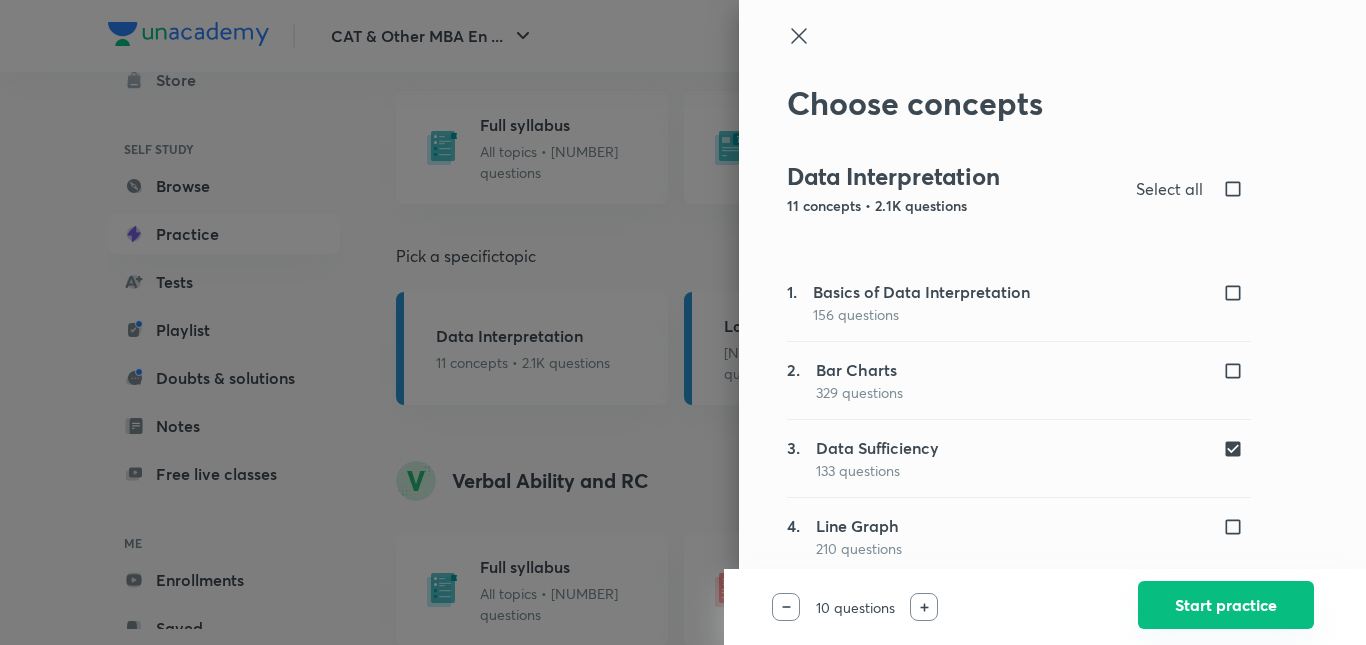 click on "Start practice" at bounding box center [1226, 605] 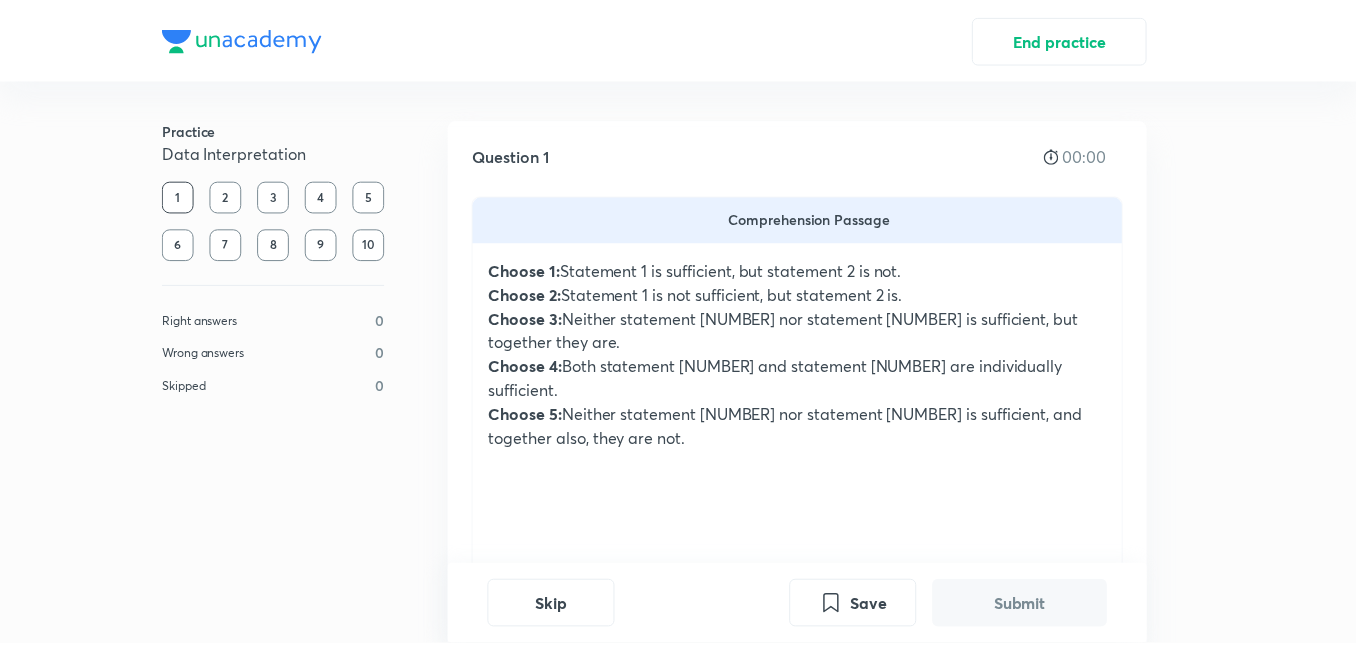 scroll, scrollTop: 446, scrollLeft: 0, axis: vertical 